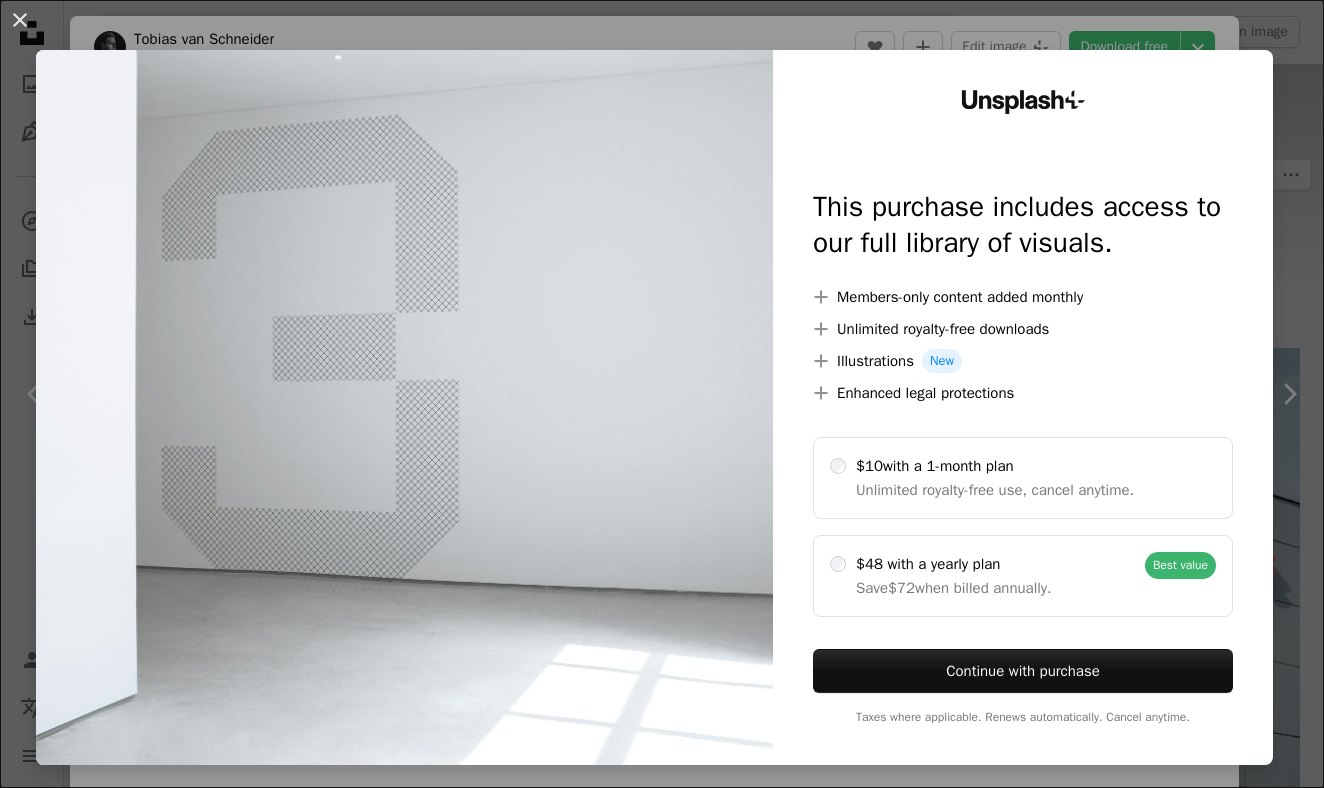 scroll, scrollTop: 5174, scrollLeft: 0, axis: vertical 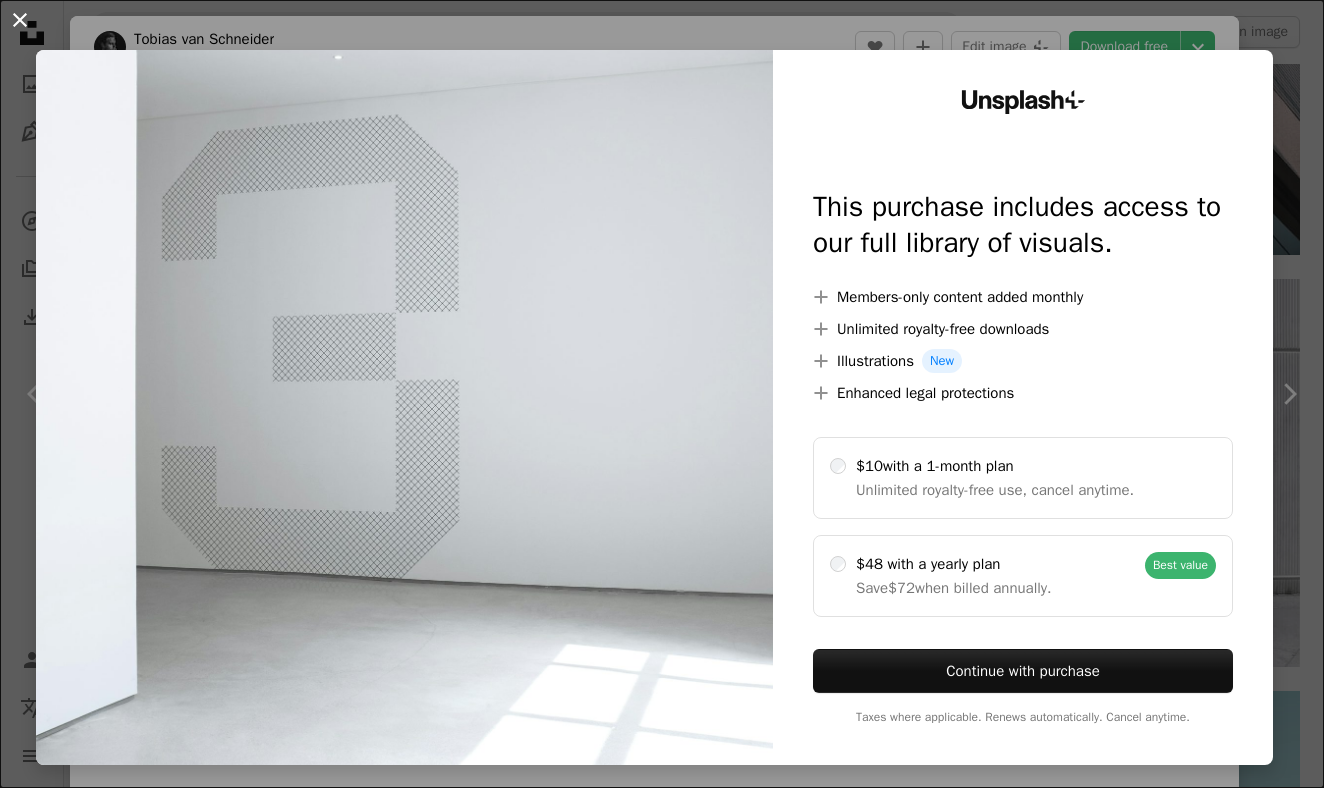 click on "An X shape" at bounding box center [20, 20] 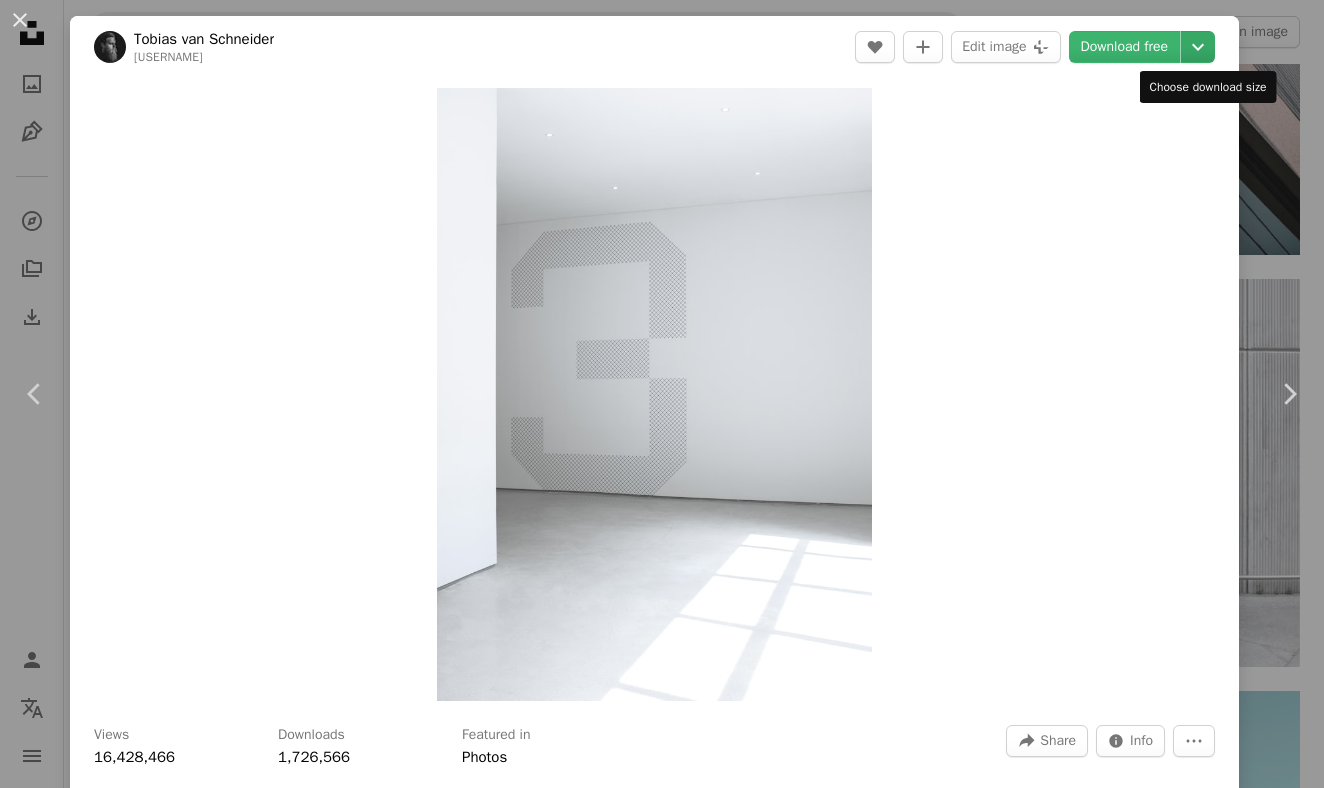 click on "Chevron down" 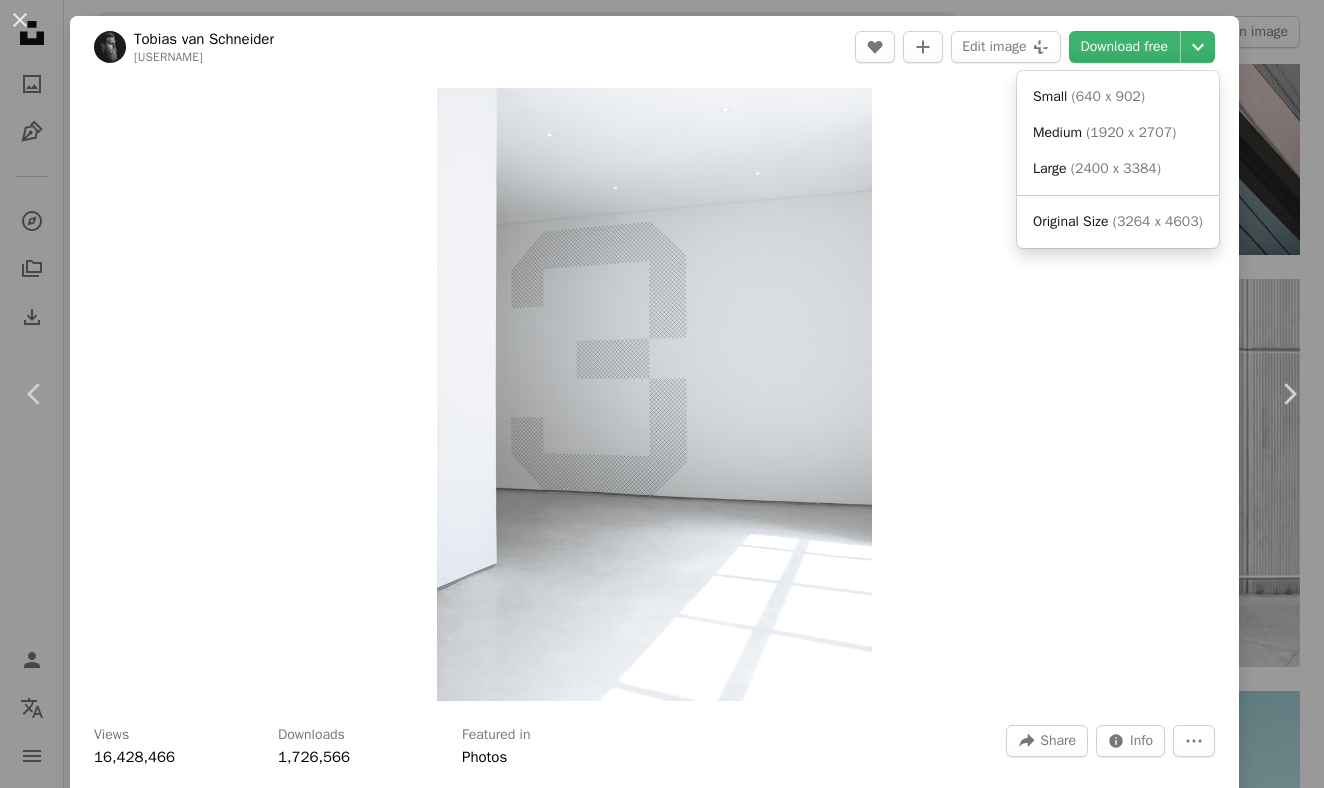 click on "An X shape Chevron left Chevron right Tobias van Schneider vanschneider A heart A plus sign Edit image   Plus sign for Unsplash+ Download free Chevron down Zoom in Views 16,428,466 Downloads 1,726,566 Featured in Photos A forward-right arrow Share Info icon Info More Actions Number three in a white room Calendar outlined Published on  March 30, 2017 Safety Free to use under the  Unsplash License black architecture wall room white minimal arrow modern number three background space paper grey design interior electronics typography numbers hardware Backgrounds Browse premium related images on iStock  |  Save 20% with code UNSPLASH20 View more on iStock  ↗ Related images A heart A plus sign JACQUELINE BRANDWAYN Available for hire A checkmark inside of a circle Arrow pointing down A heart A plus sign Drew Patrick Miller Arrow pointing down A heart A plus sign Filipp Romanovski Available for hire A checkmark inside of a circle Arrow pointing down A heart A plus sign David Klein Arrow pointing down A heart H&CO" at bounding box center [662, 394] 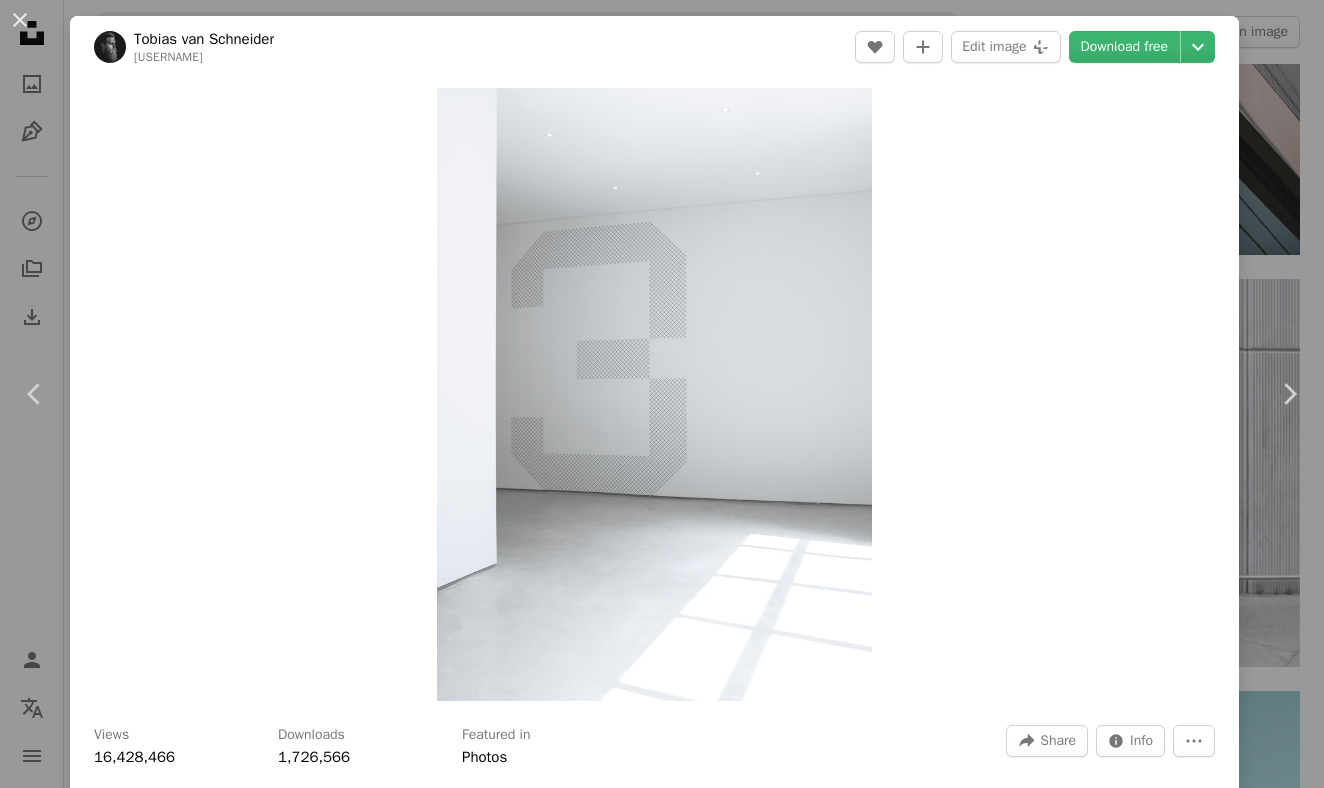 click on "An X shape" at bounding box center [20, 20] 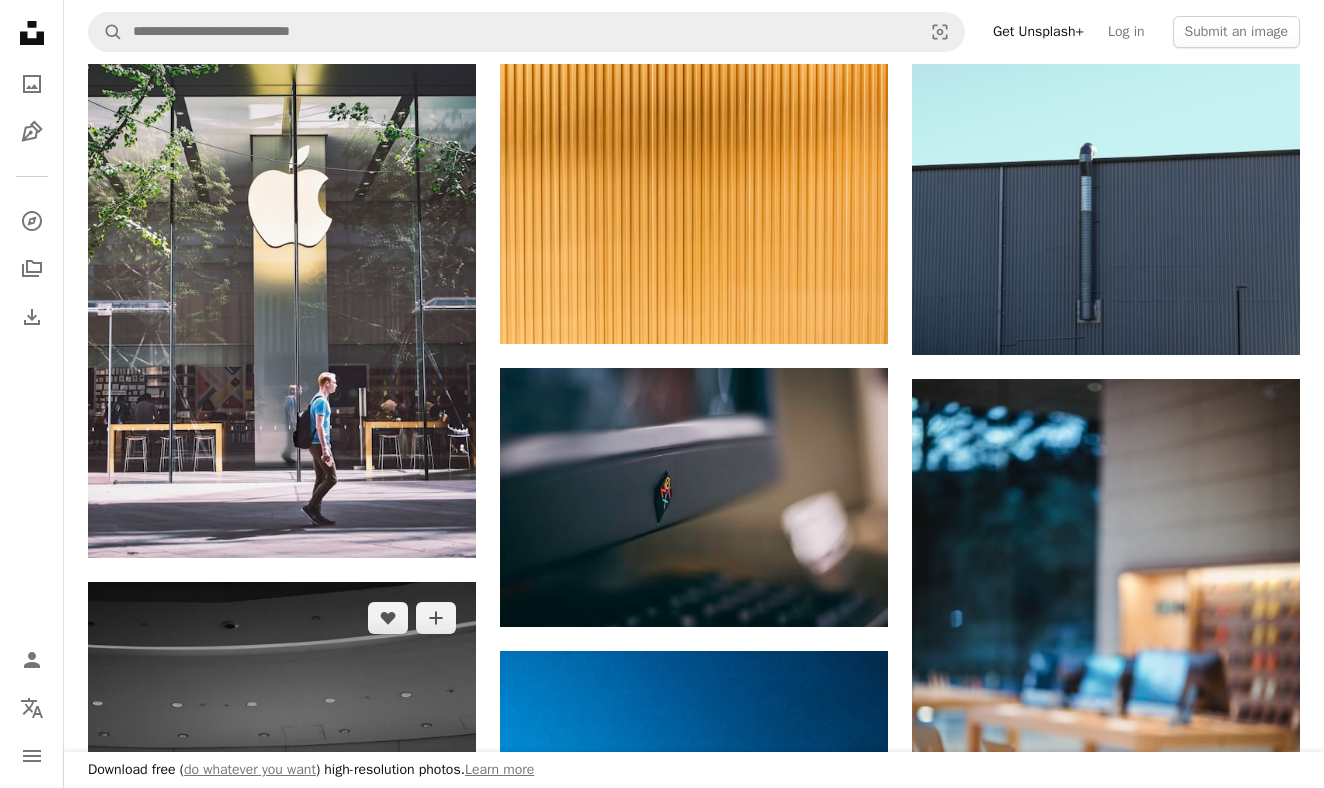 scroll, scrollTop: 6032, scrollLeft: 0, axis: vertical 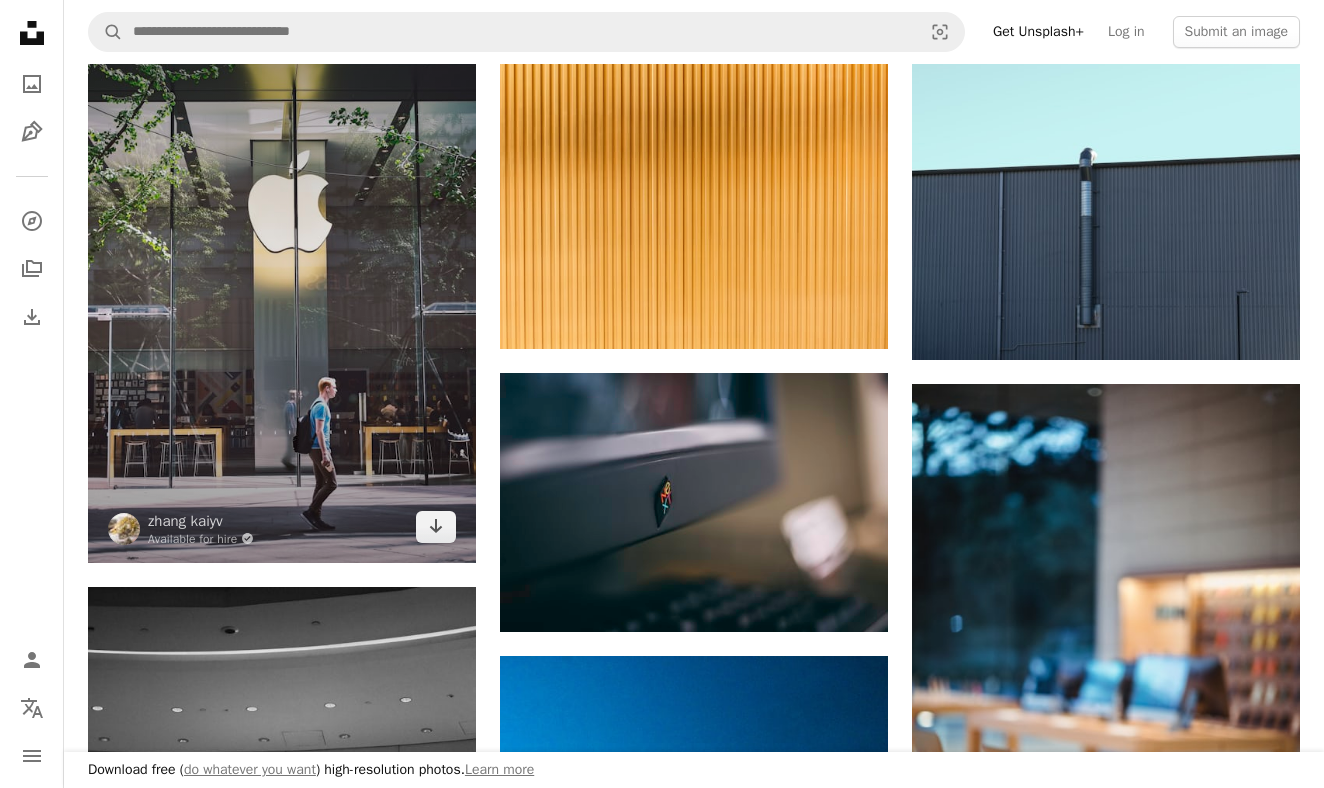 click at bounding box center [282, 272] 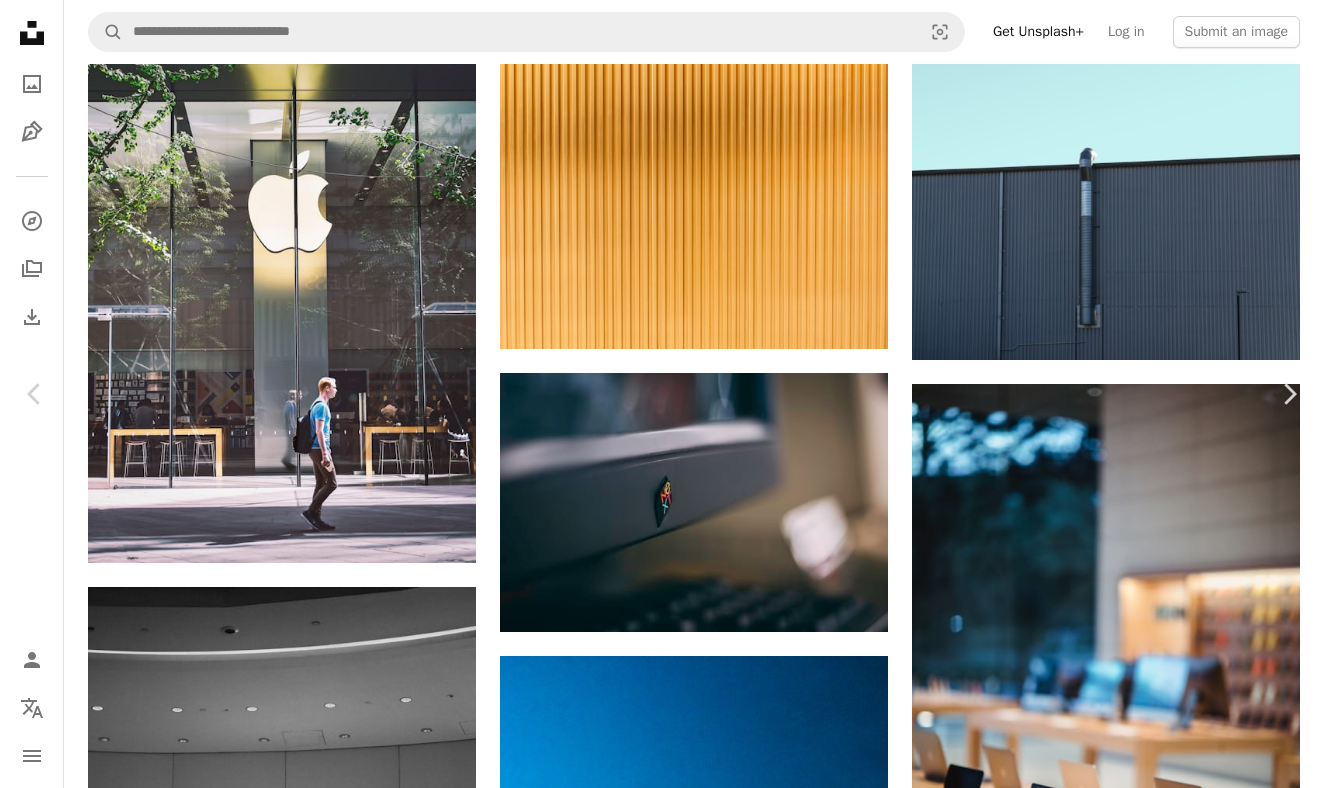 click at bounding box center [654, 9521] 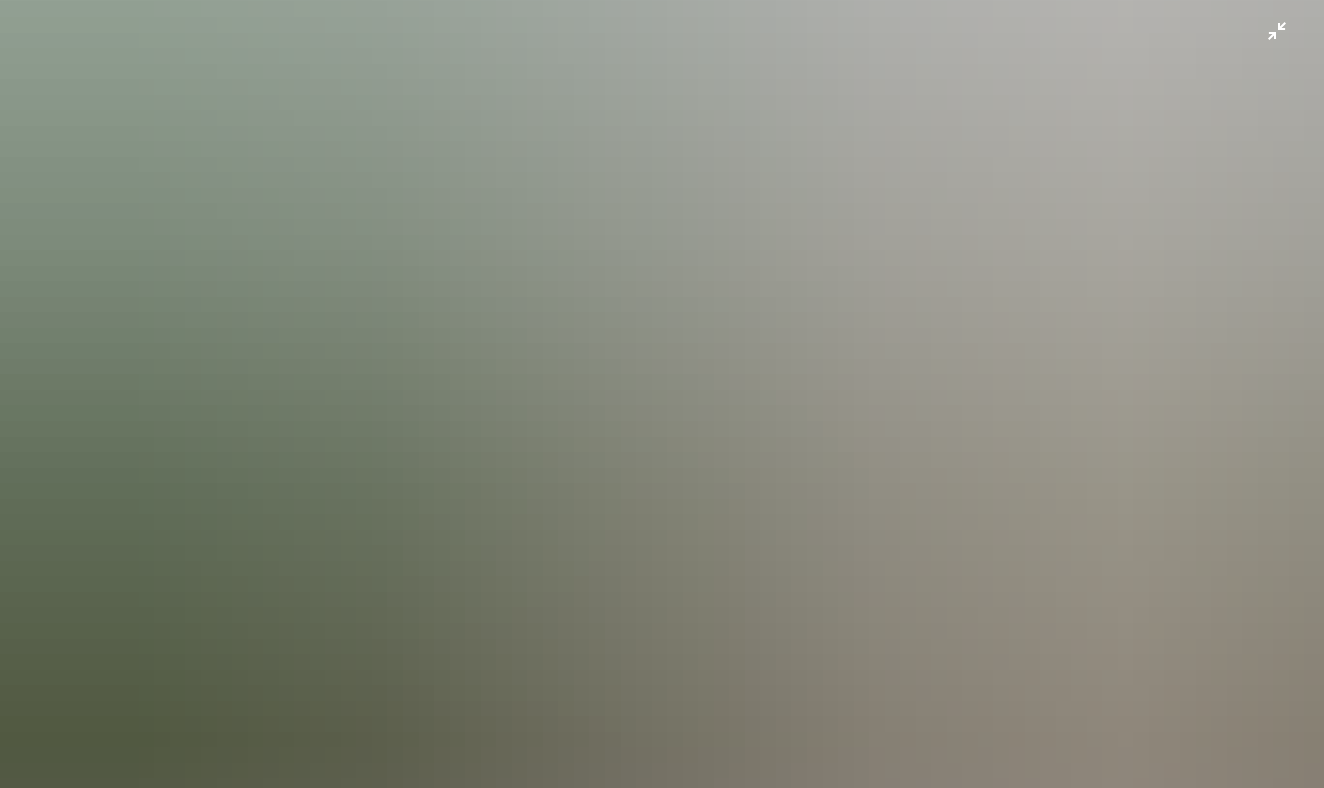 scroll, scrollTop: 383, scrollLeft: 0, axis: vertical 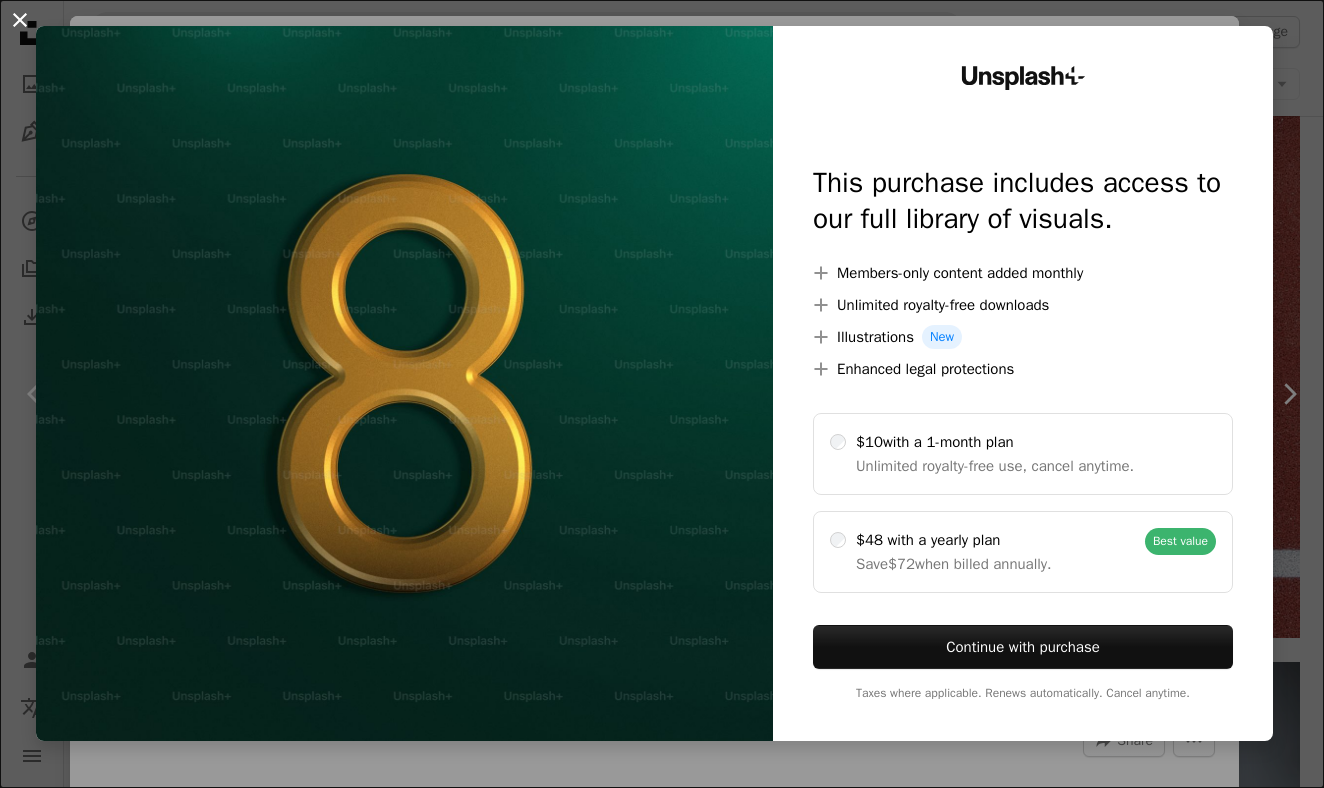 click on "An X shape" at bounding box center [20, 20] 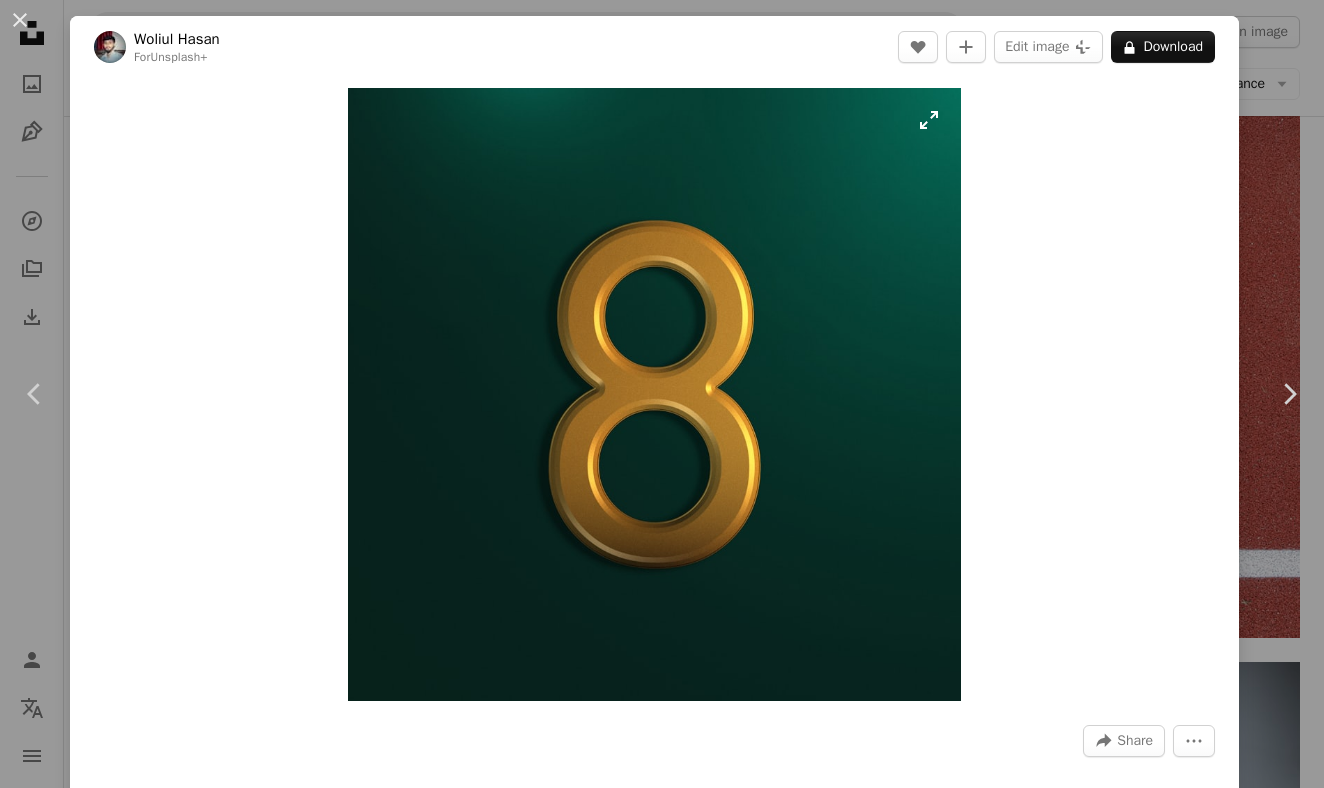 click at bounding box center (654, 394) 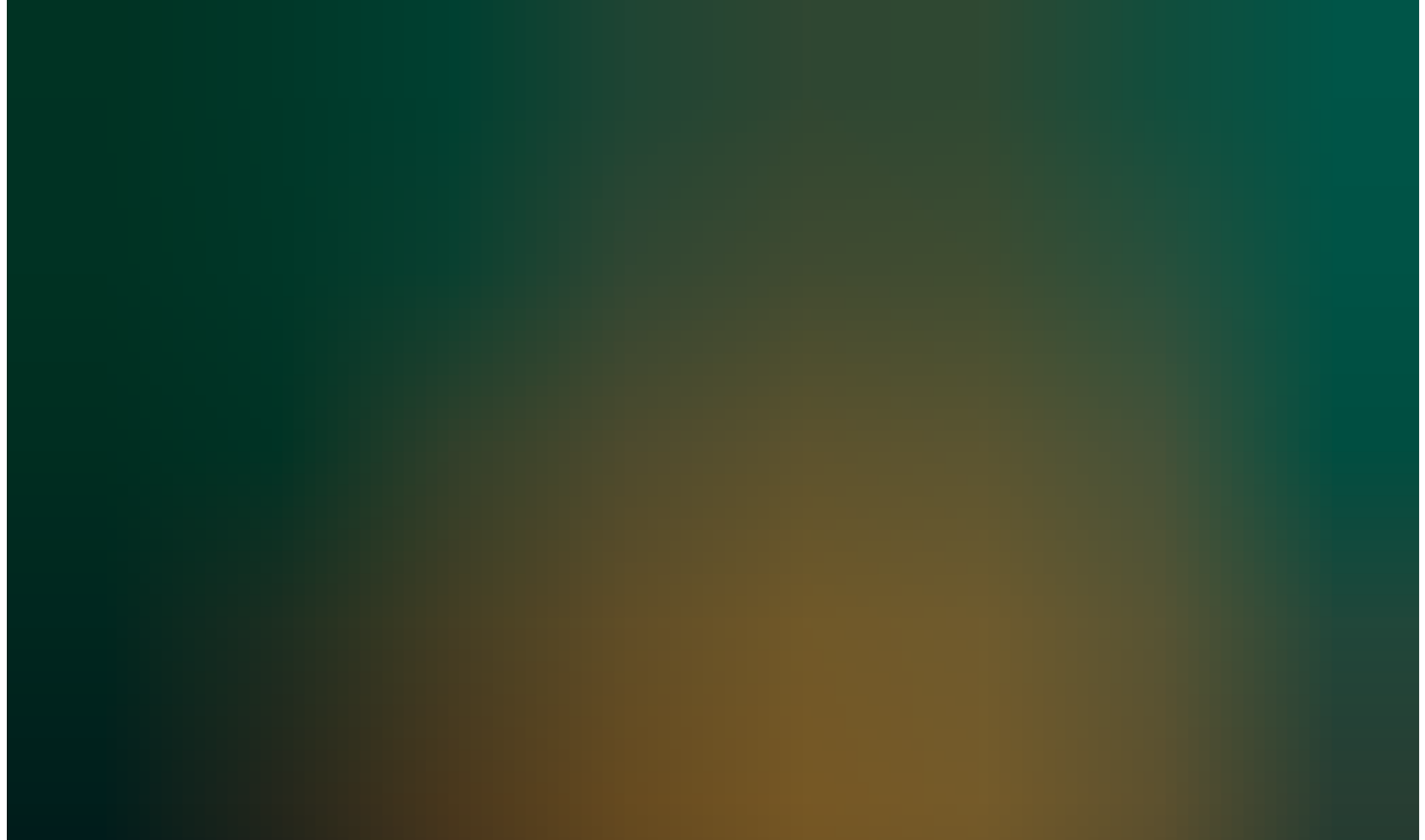 scroll, scrollTop: 261, scrollLeft: 0, axis: vertical 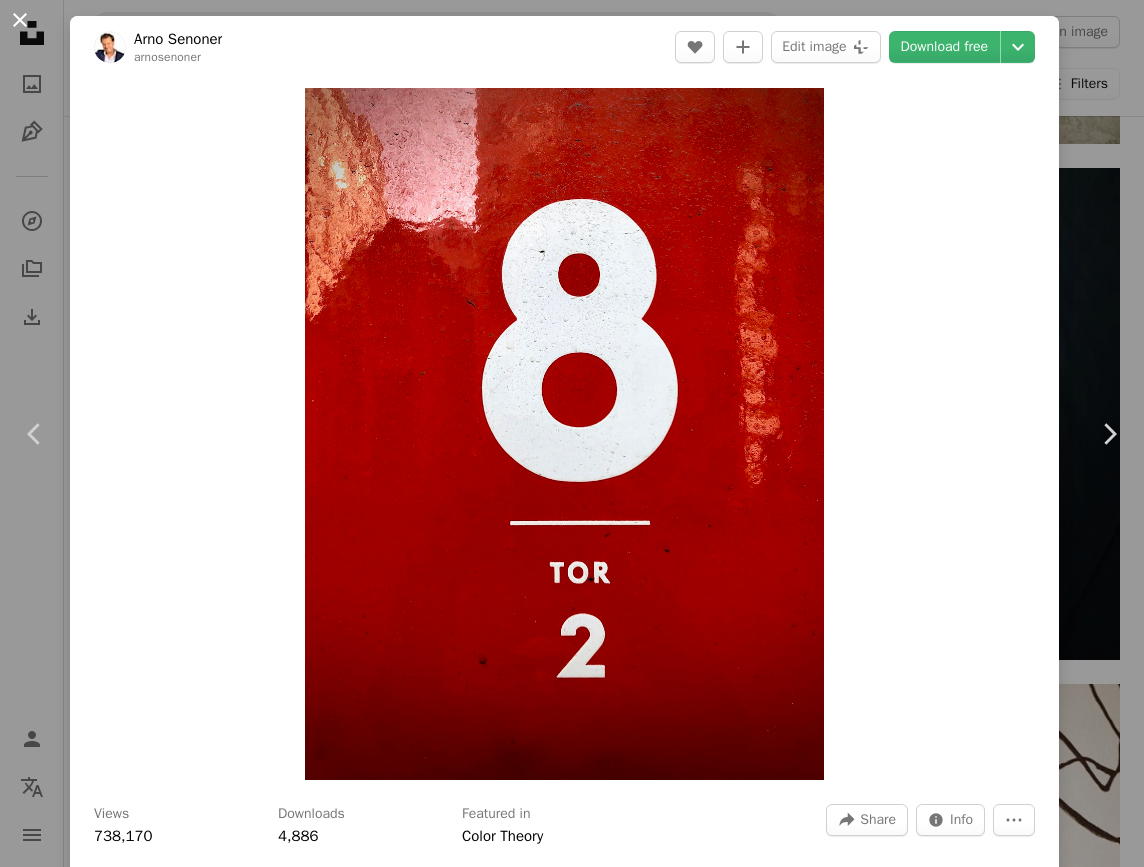 click on "An X shape" at bounding box center [20, 20] 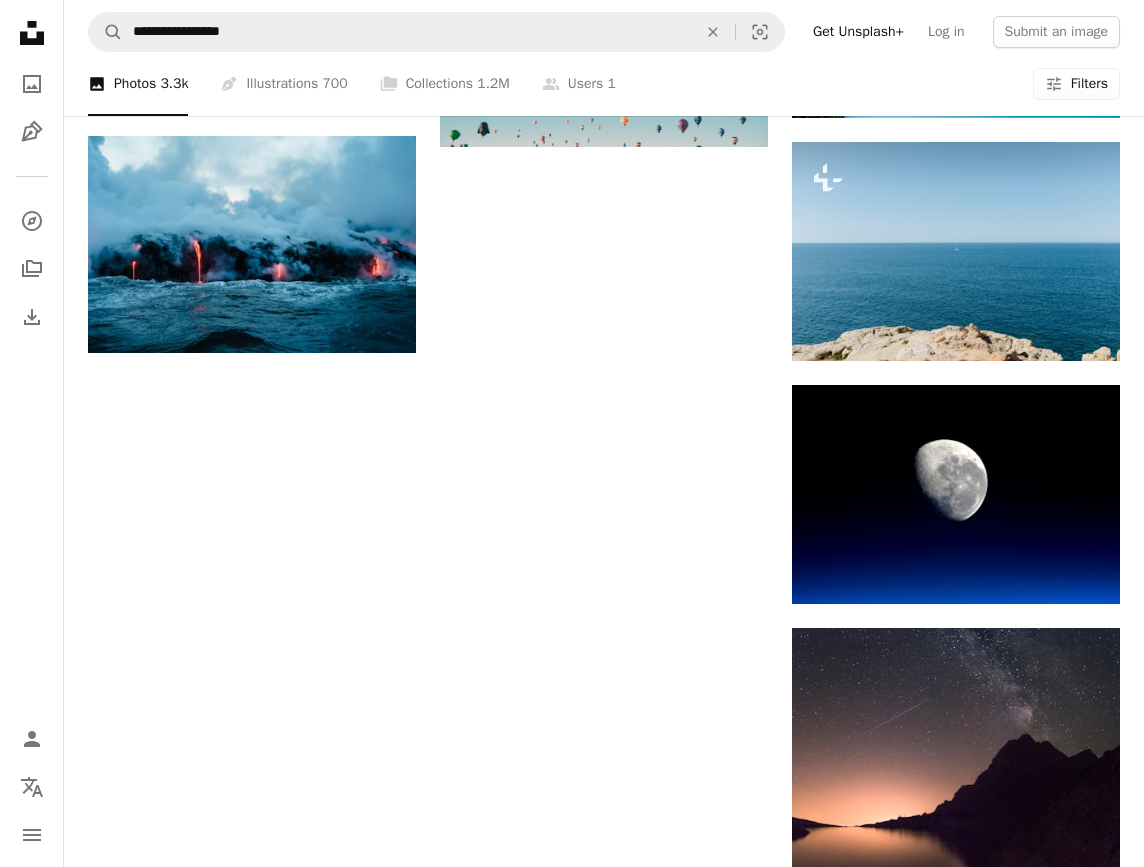 scroll, scrollTop: 0, scrollLeft: 0, axis: both 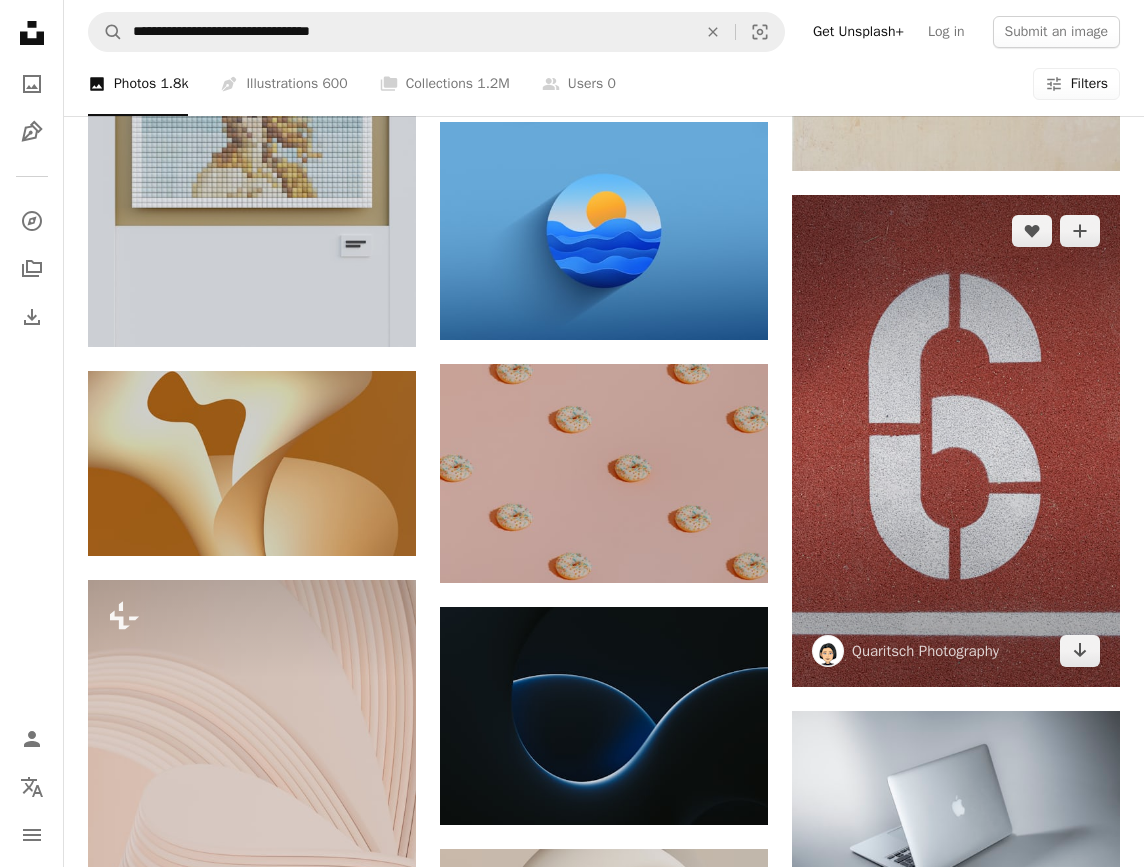 click at bounding box center [956, 441] 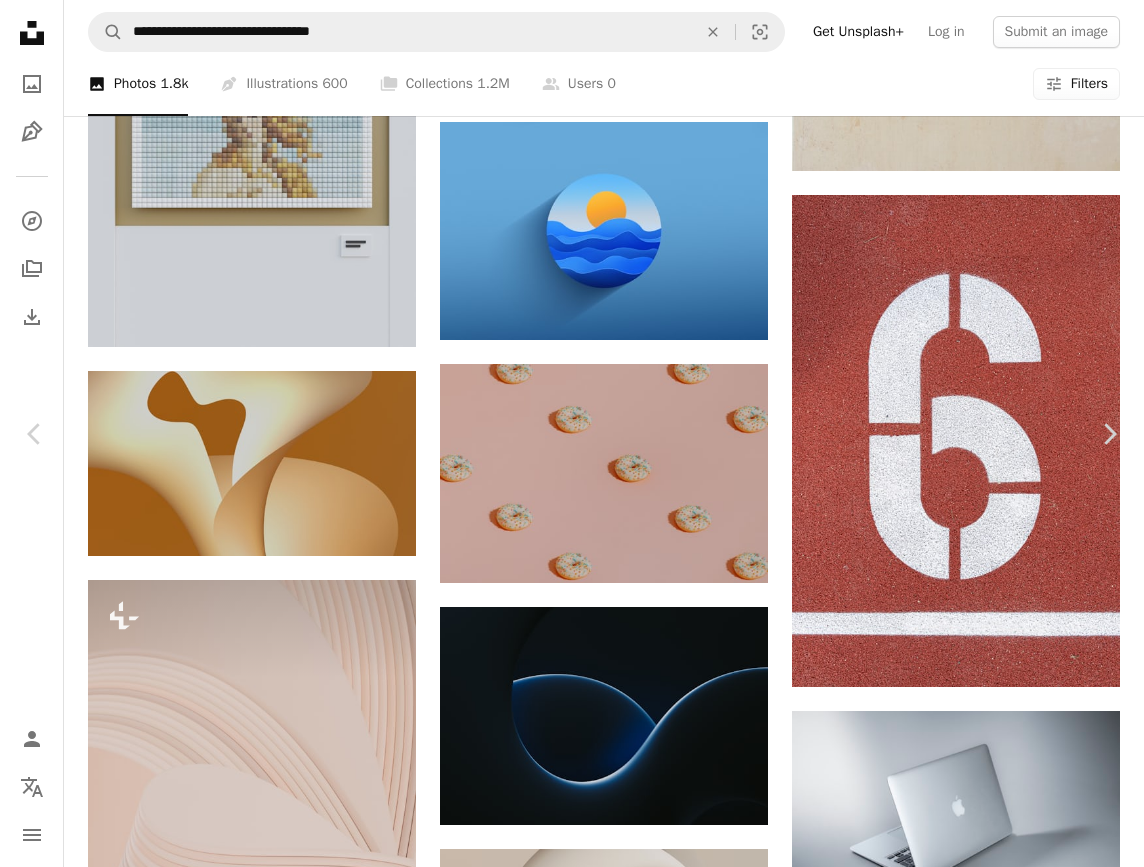 scroll, scrollTop: 18893, scrollLeft: 0, axis: vertical 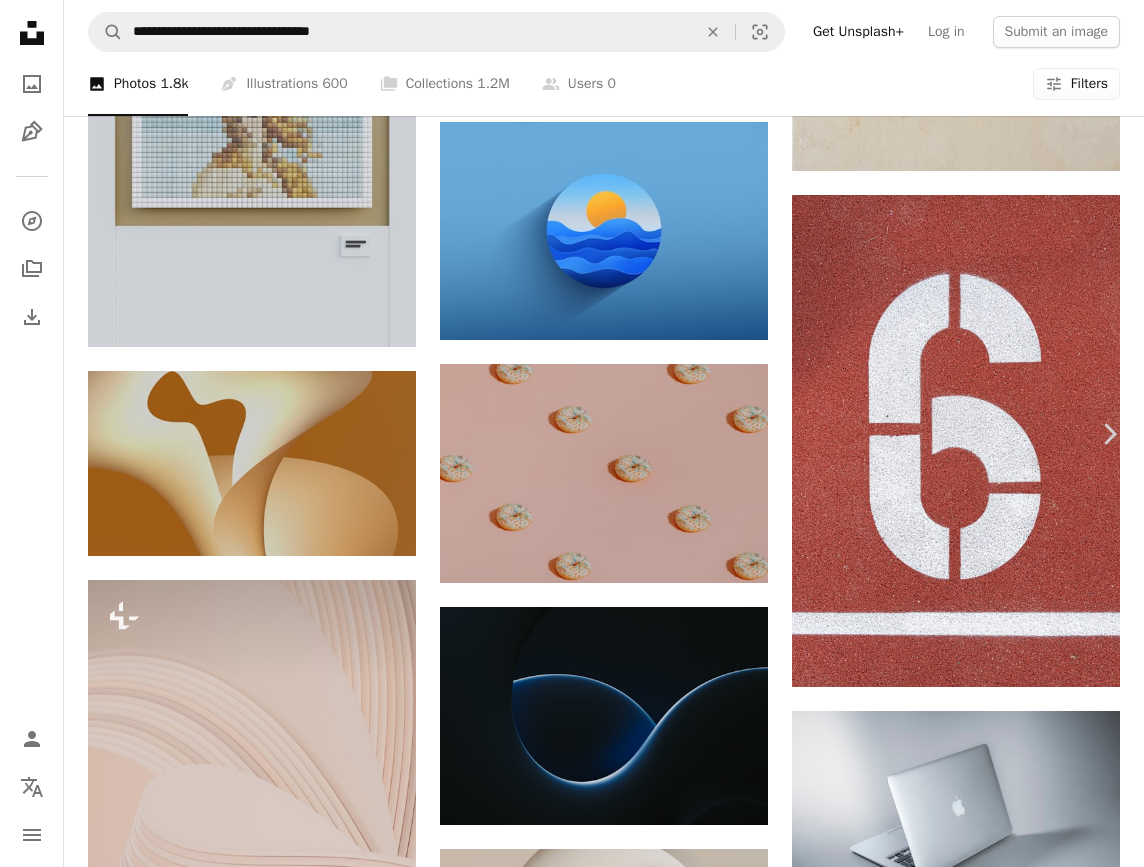 click on "Chevron left" 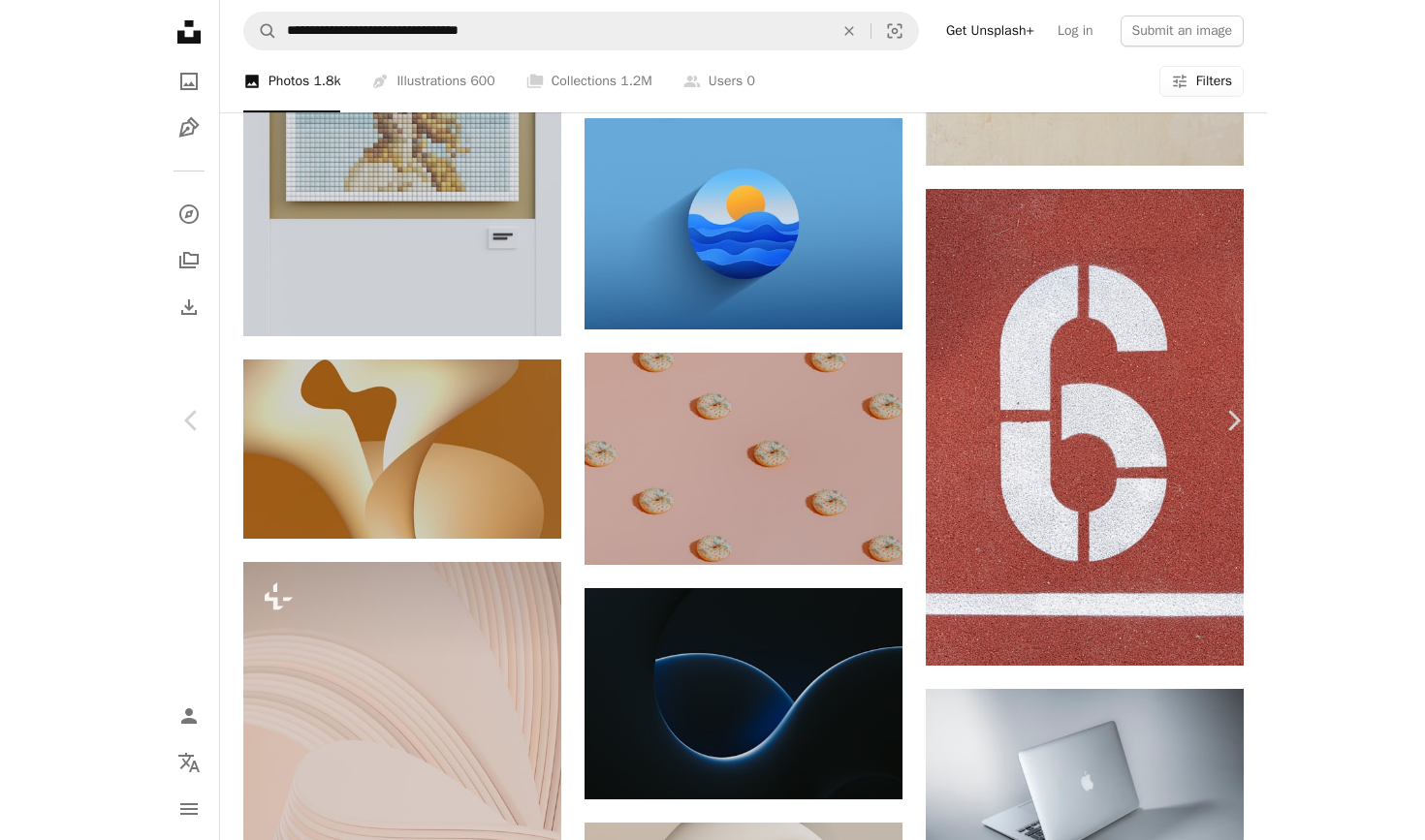 scroll, scrollTop: 667, scrollLeft: 0, axis: vertical 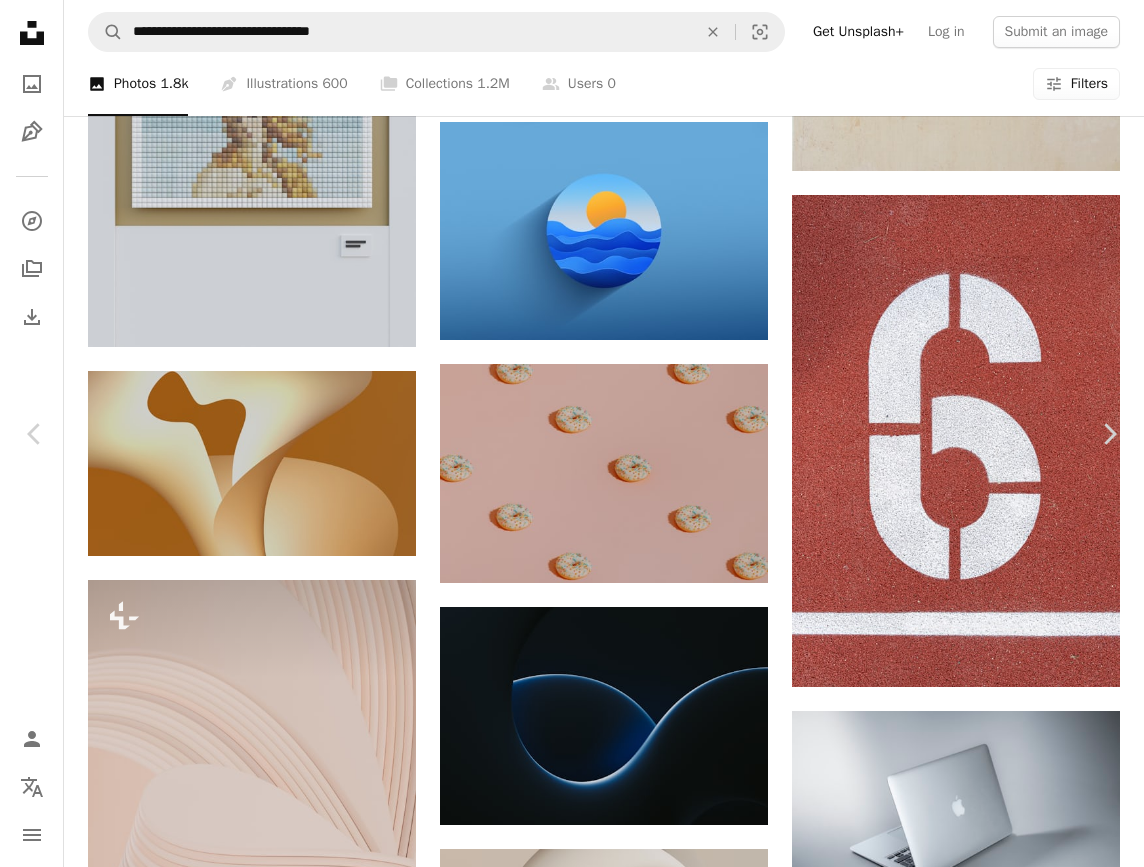 click on "An X shape" at bounding box center (20, 20) 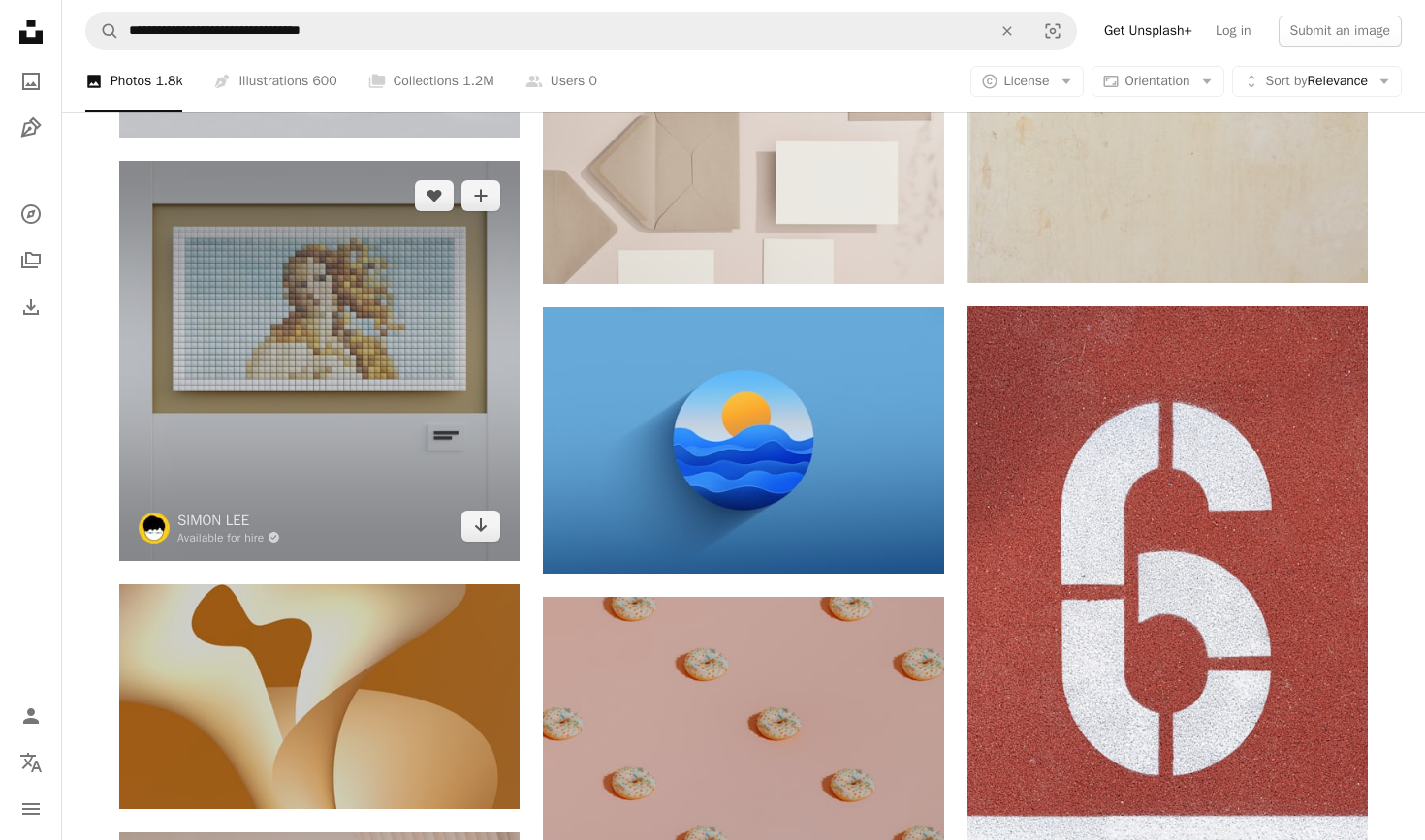 scroll, scrollTop: 25351, scrollLeft: 0, axis: vertical 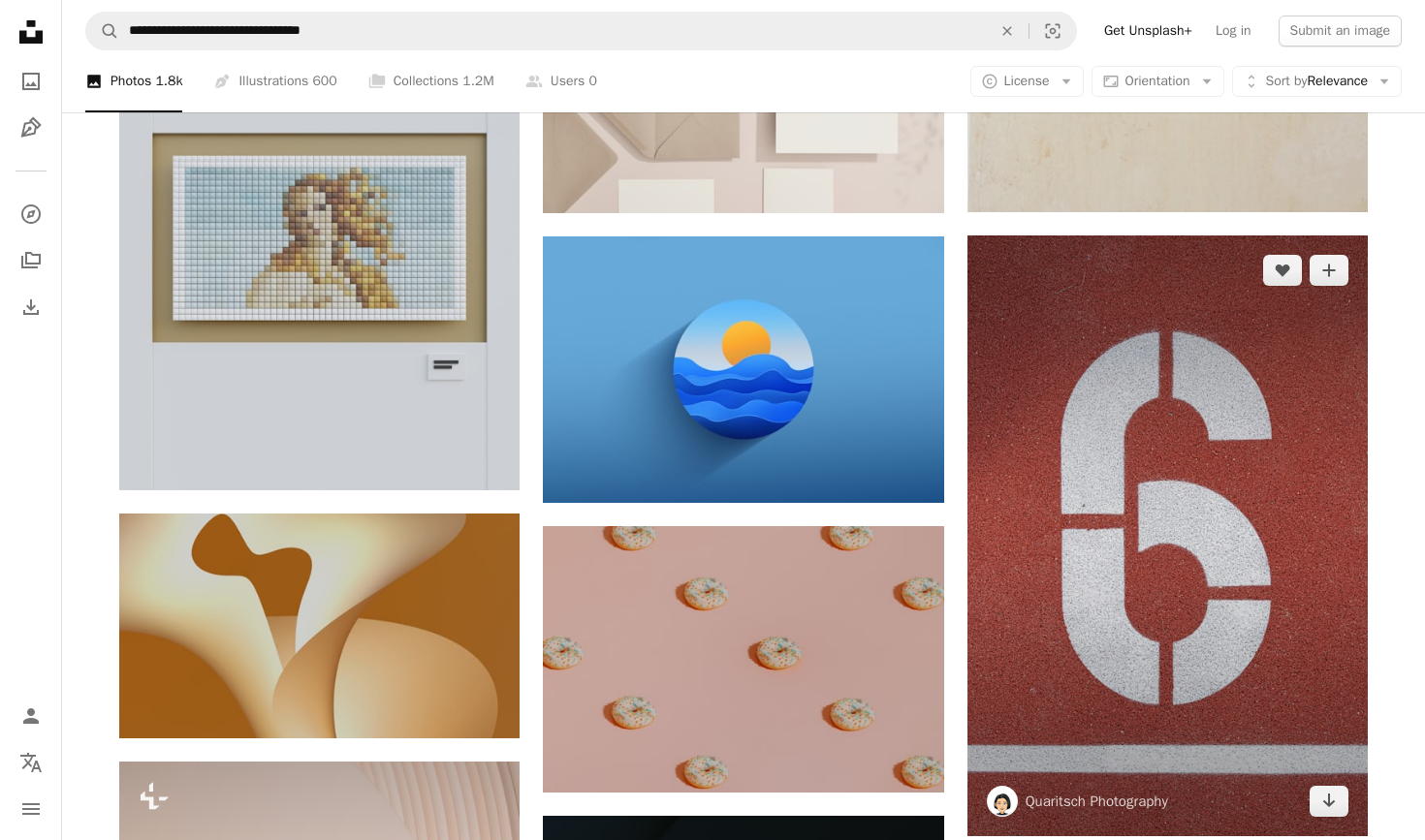 click at bounding box center [1167, 536] 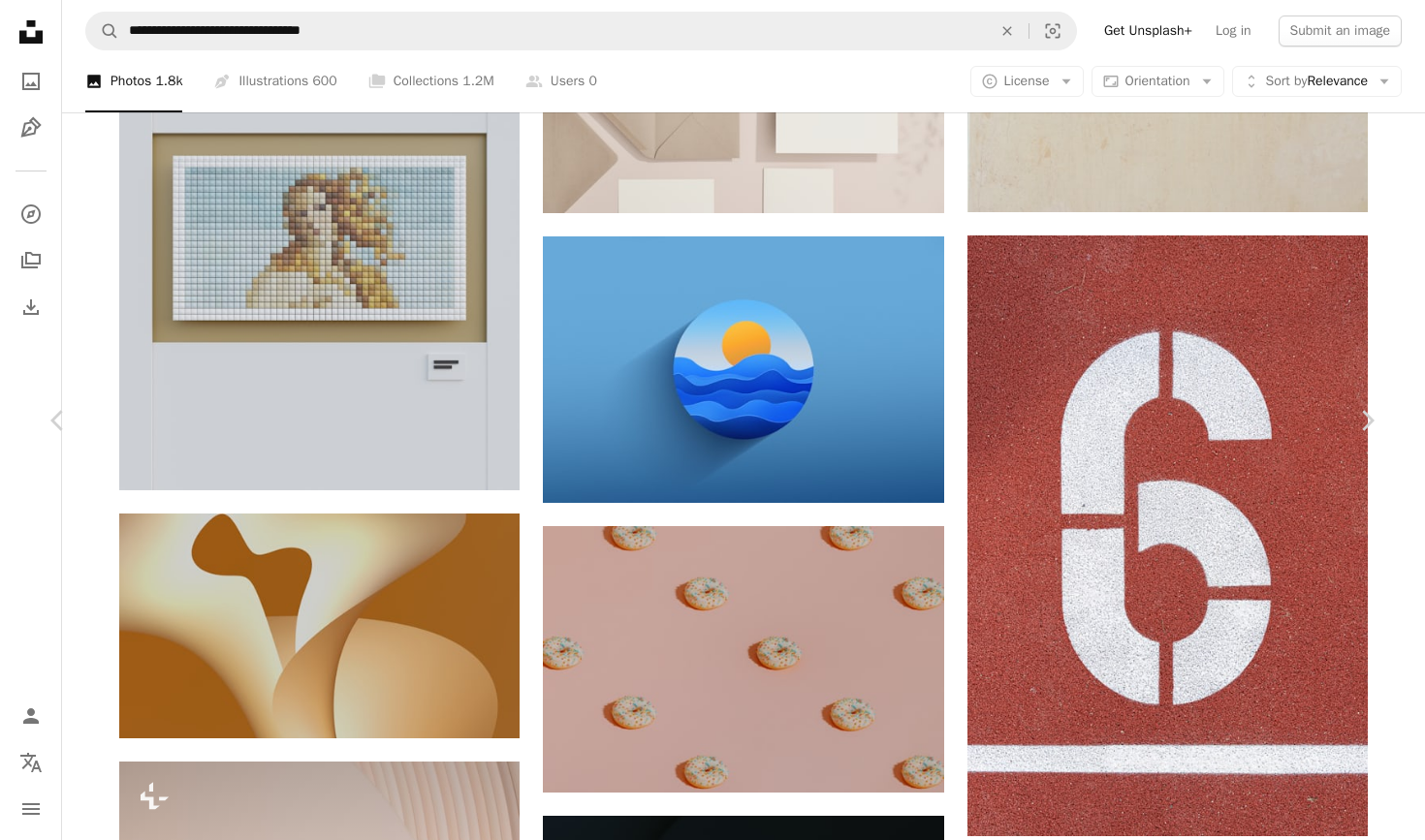 scroll, scrollTop: 2265, scrollLeft: 0, axis: vertical 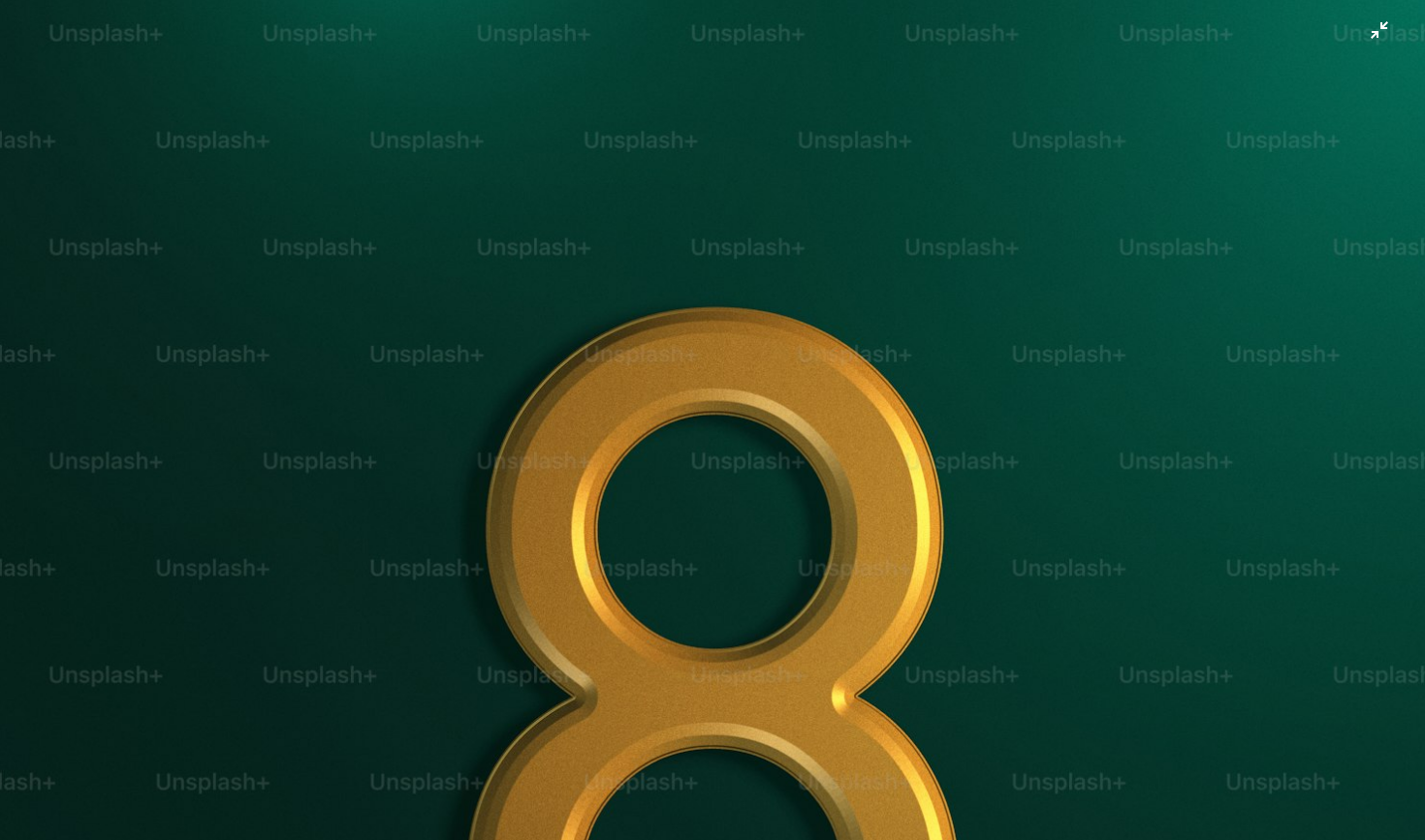 click at bounding box center (712, 712) 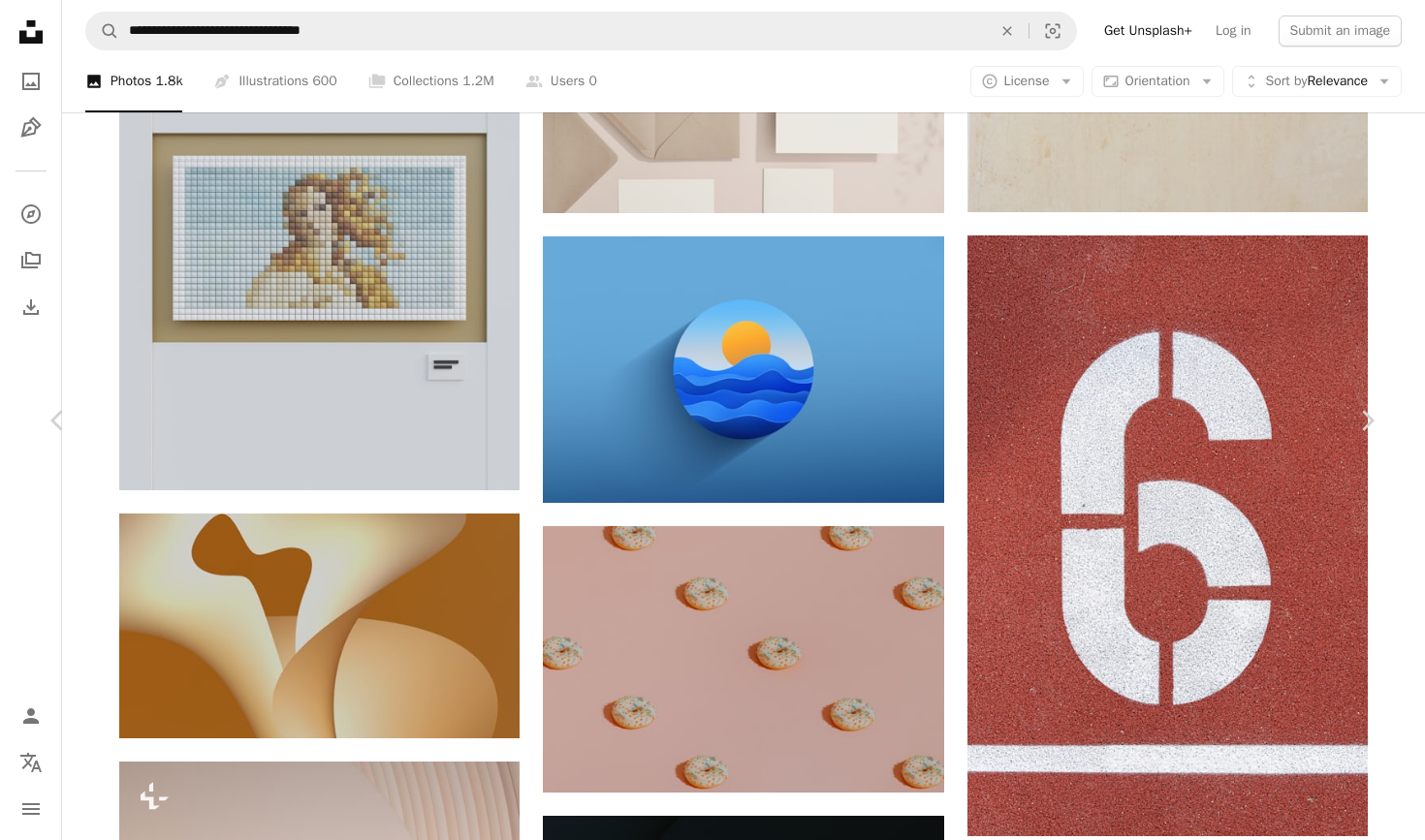 click at bounding box center [706, 35066] 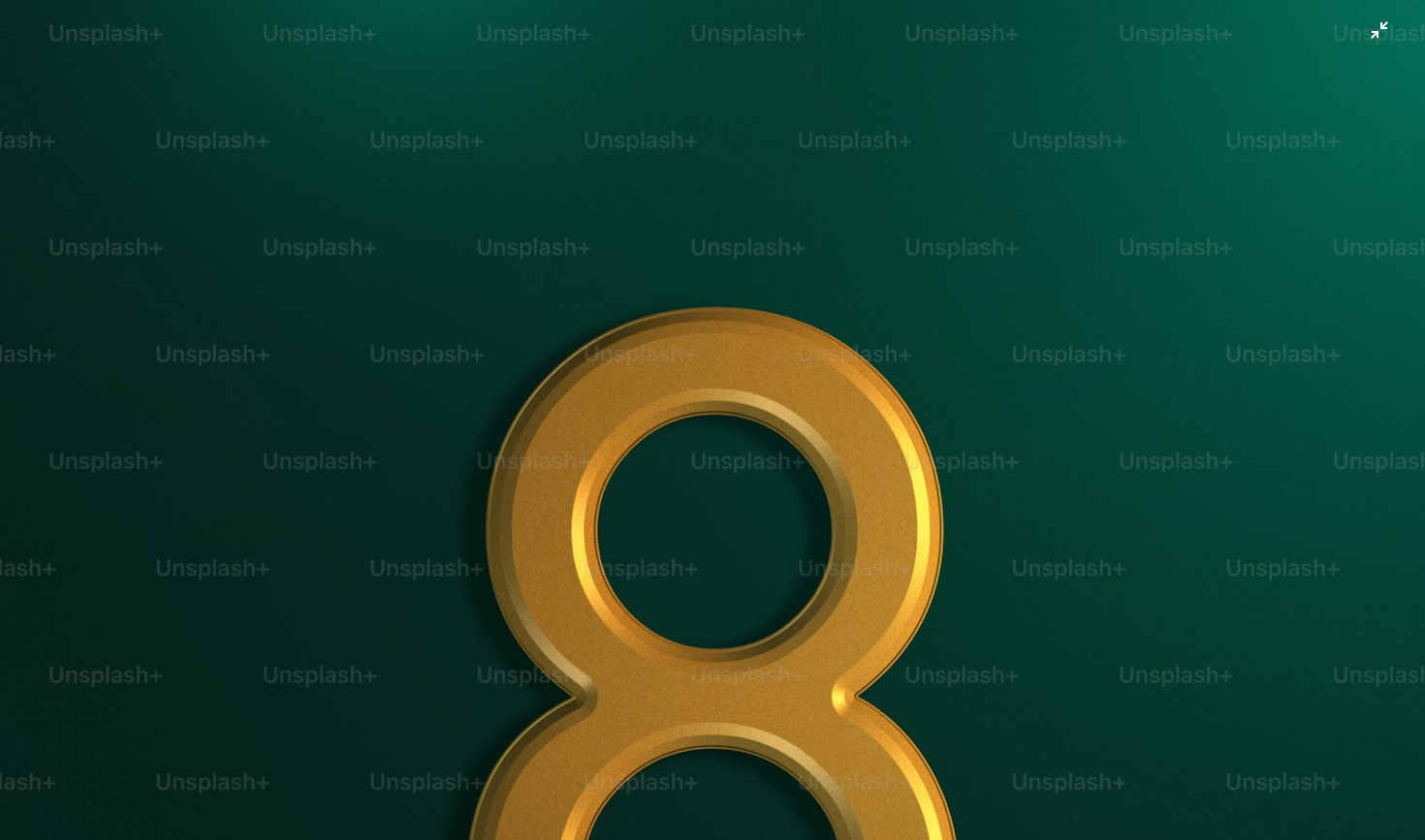 scroll, scrollTop: 293, scrollLeft: 0, axis: vertical 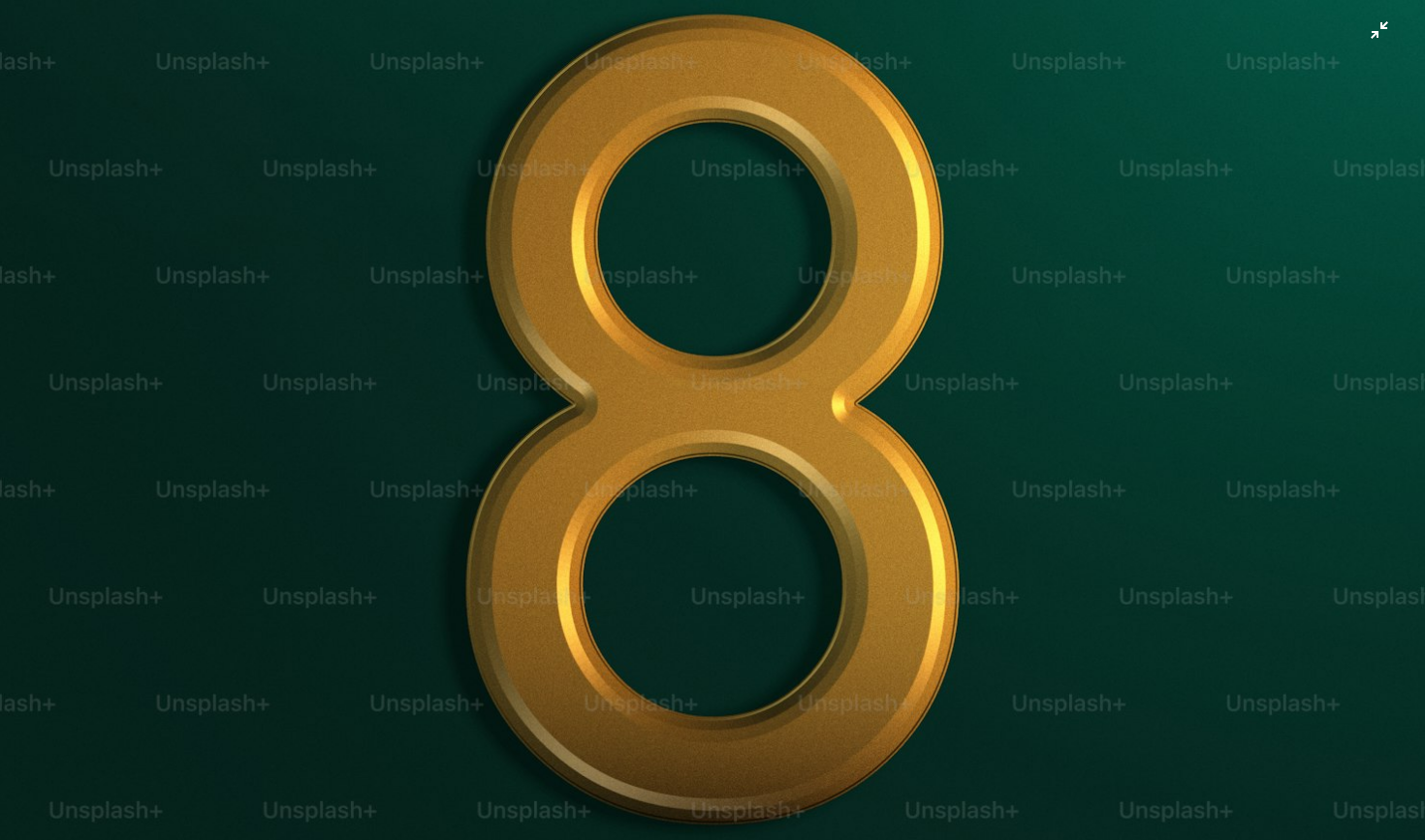 click at bounding box center [712, 127] 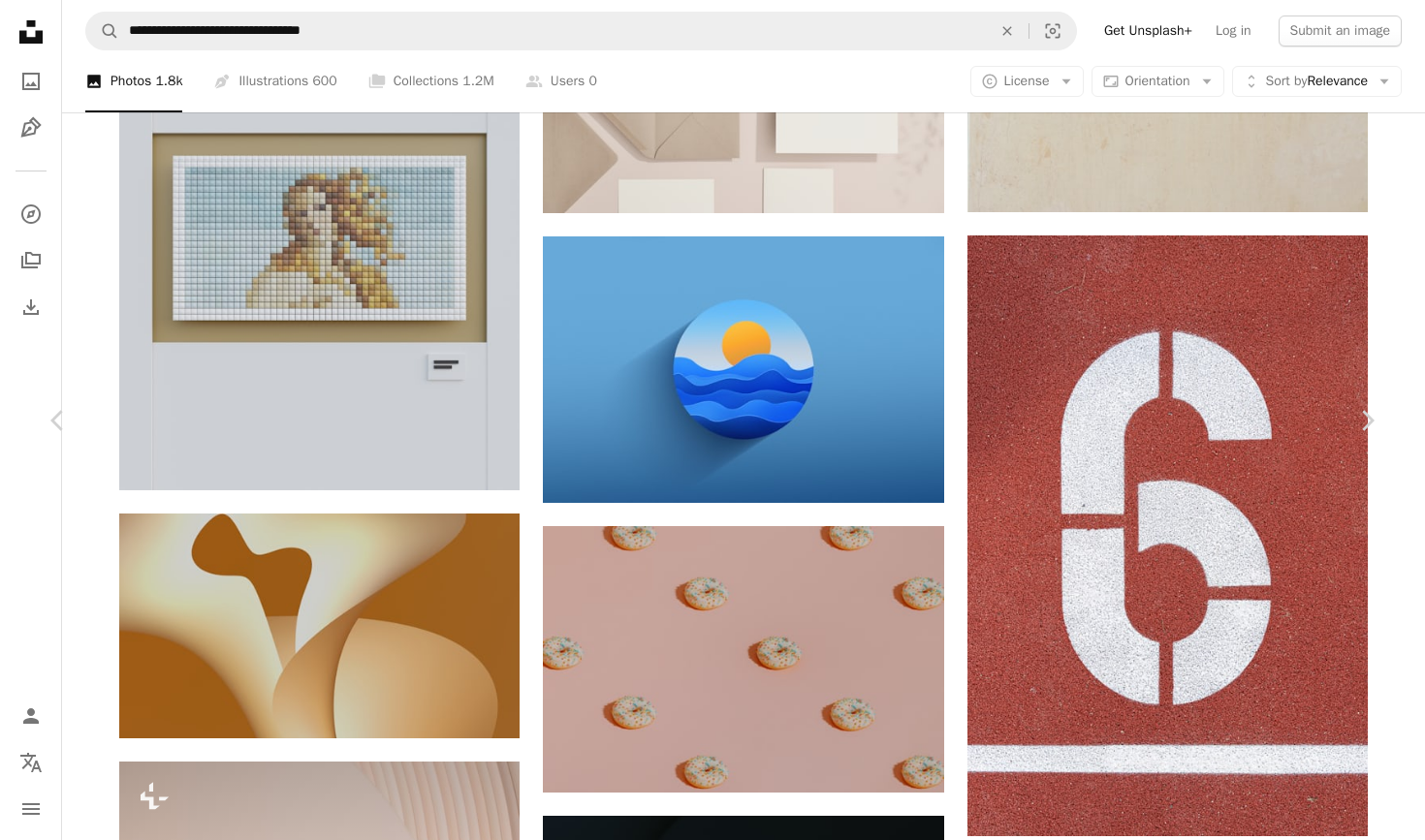 click at bounding box center [706, 35066] 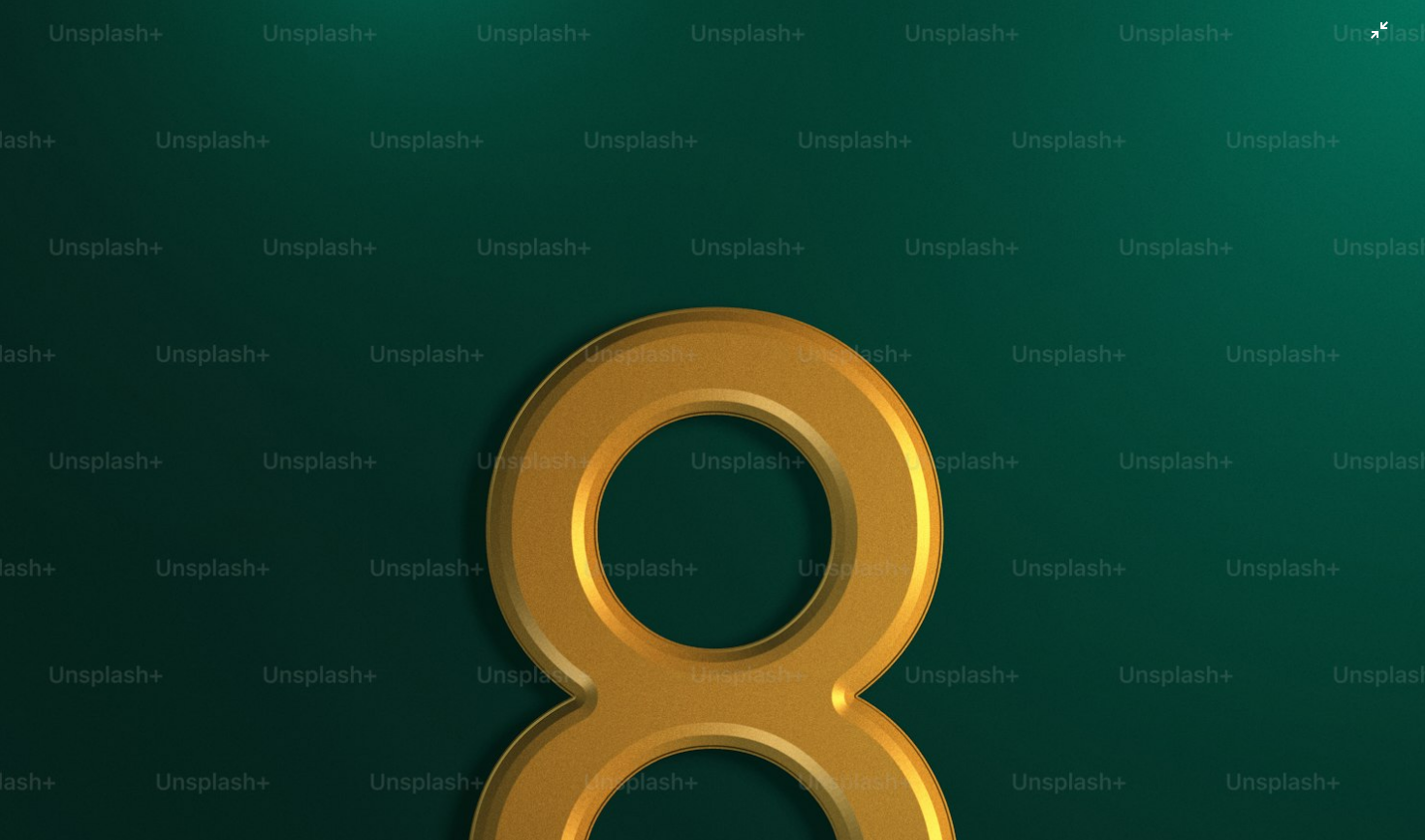 scroll, scrollTop: 293, scrollLeft: 0, axis: vertical 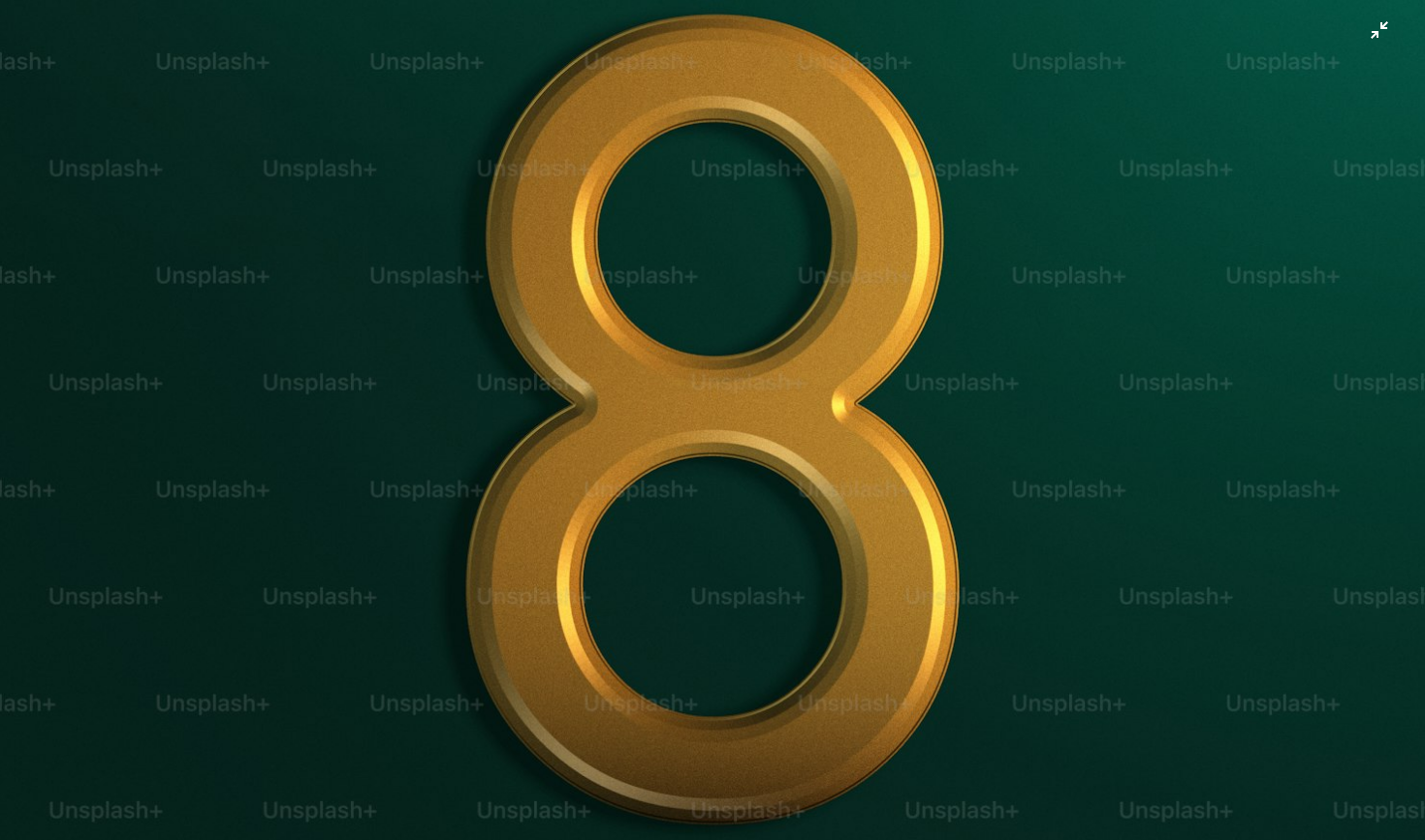 click at bounding box center [712, 420] 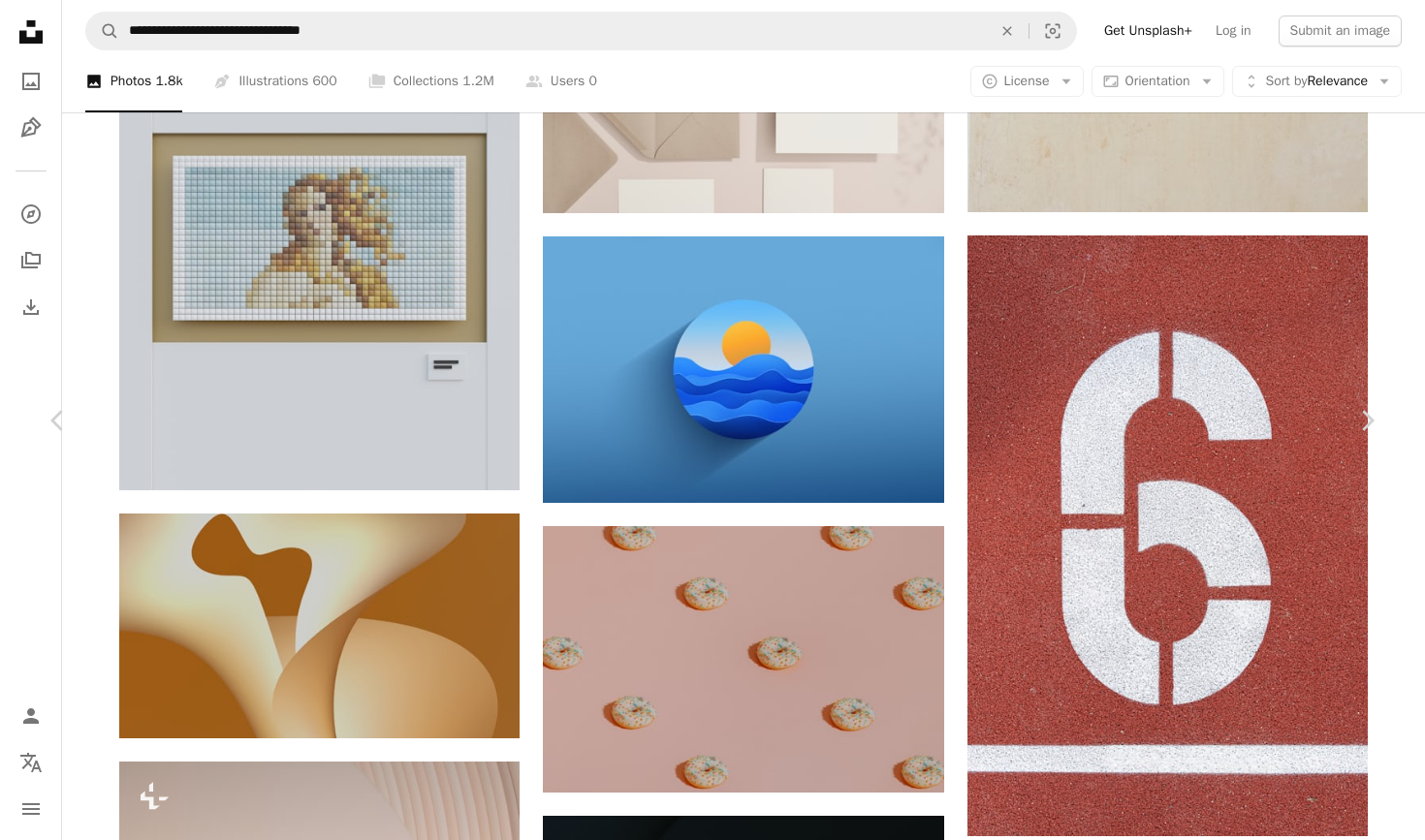 click at bounding box center [706, 35066] 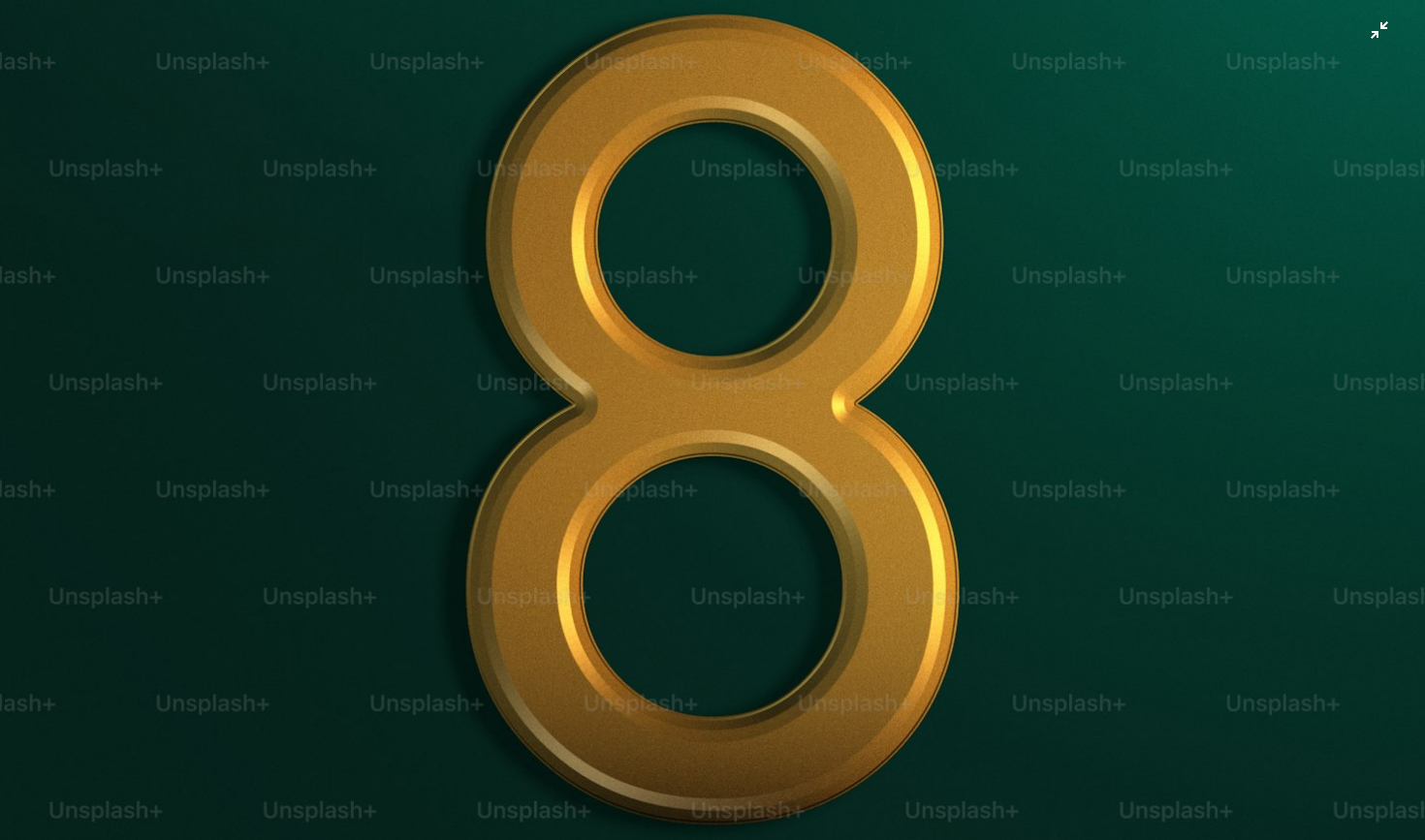 scroll, scrollTop: 217, scrollLeft: 0, axis: vertical 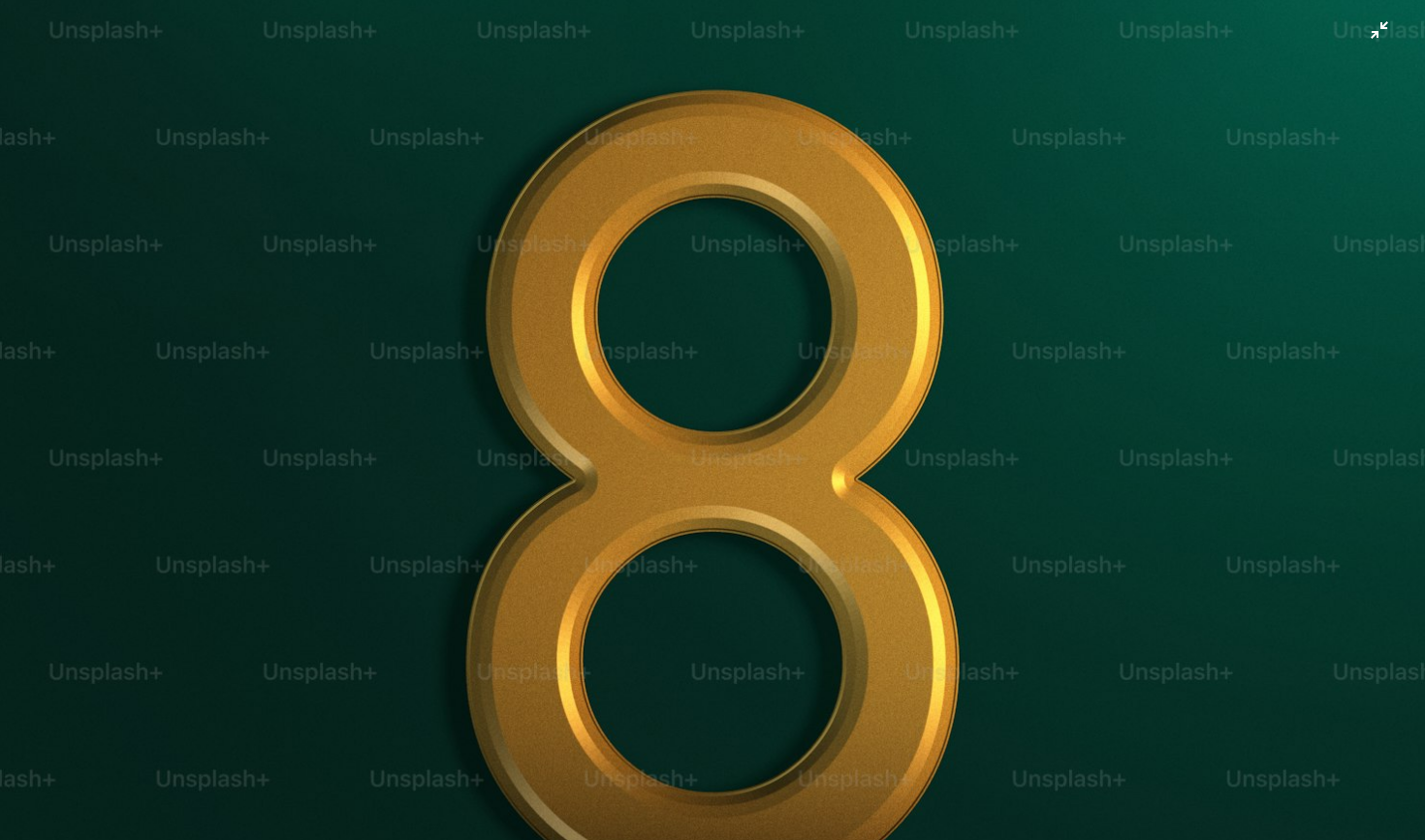 type 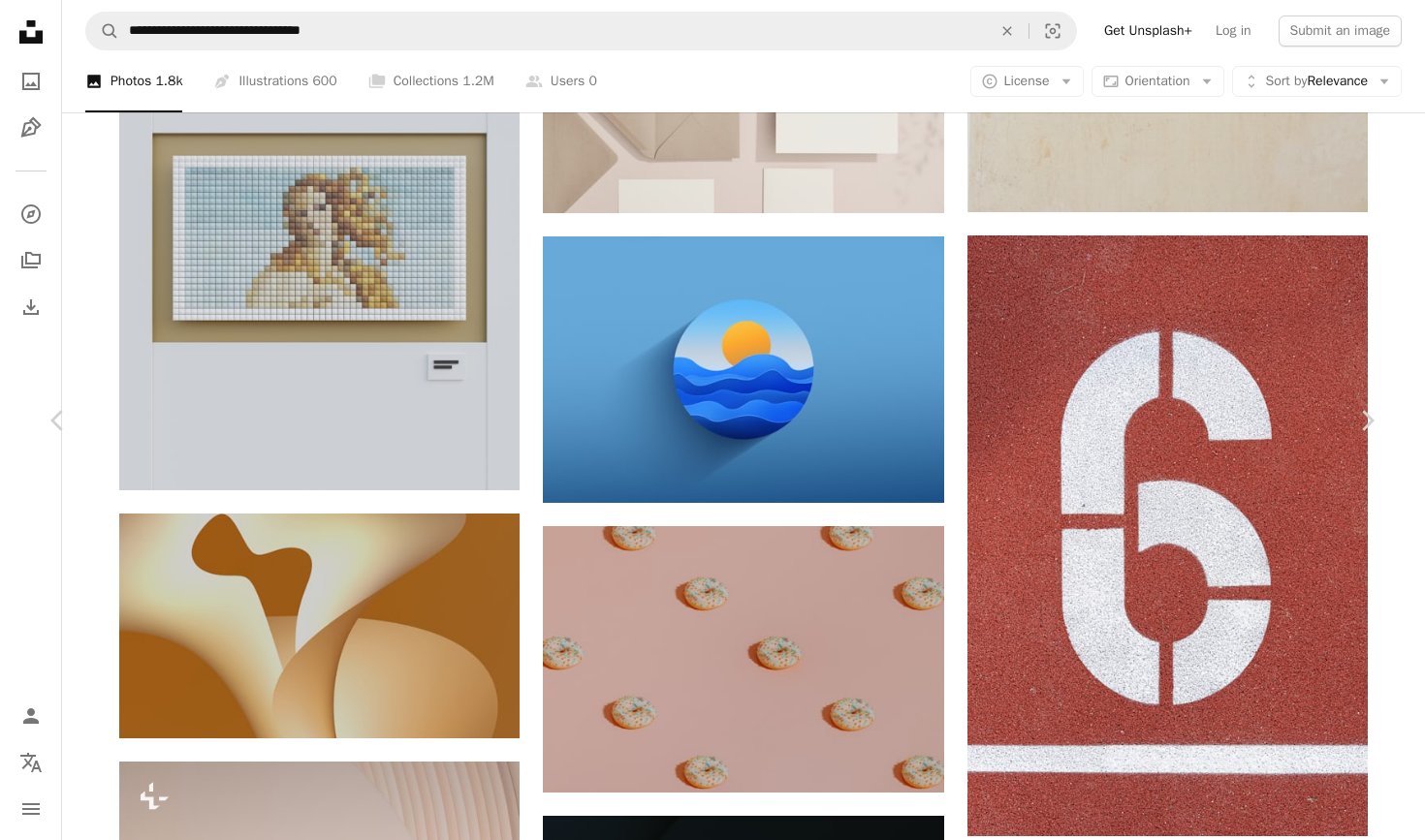 click at bounding box center [706, 35066] 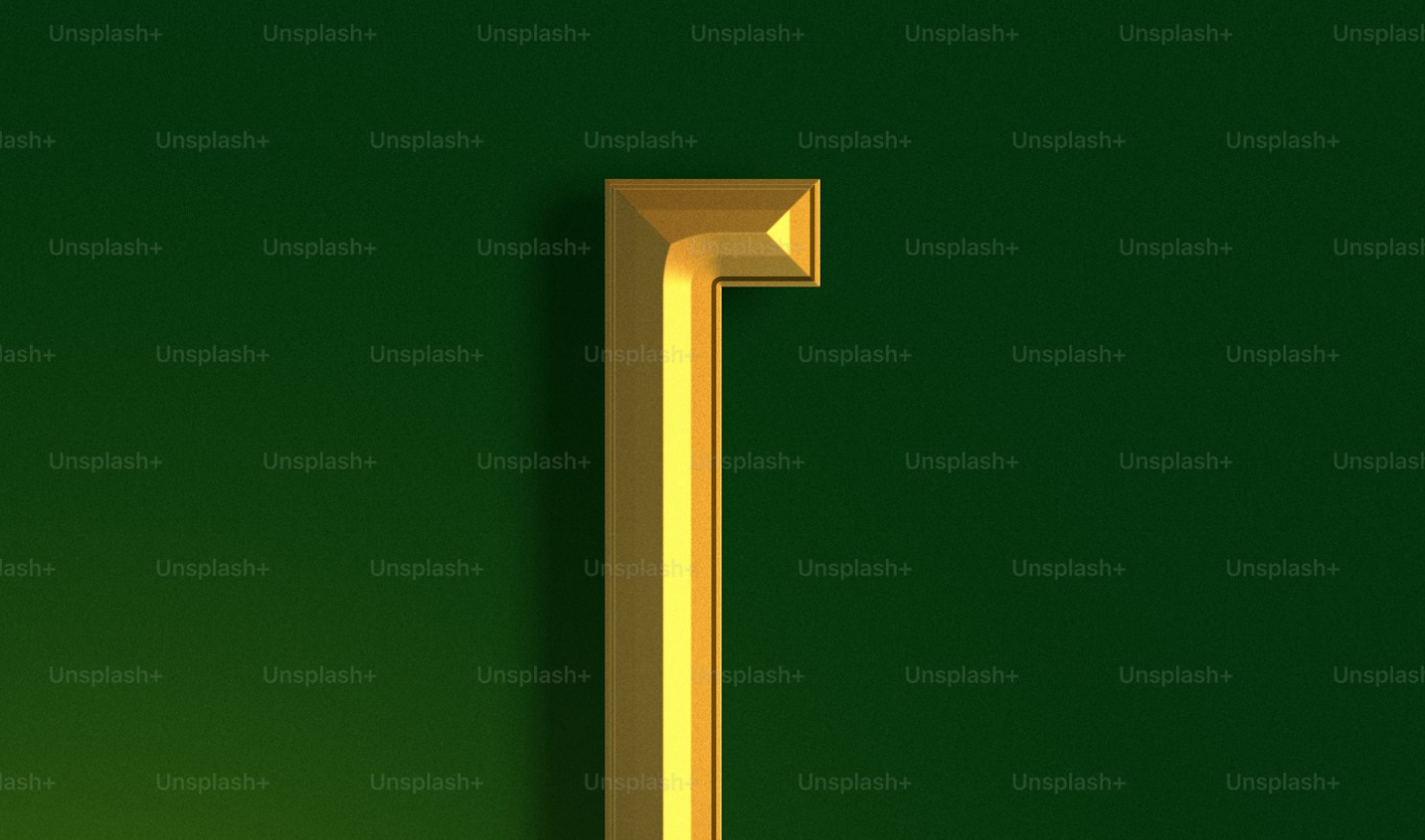 type 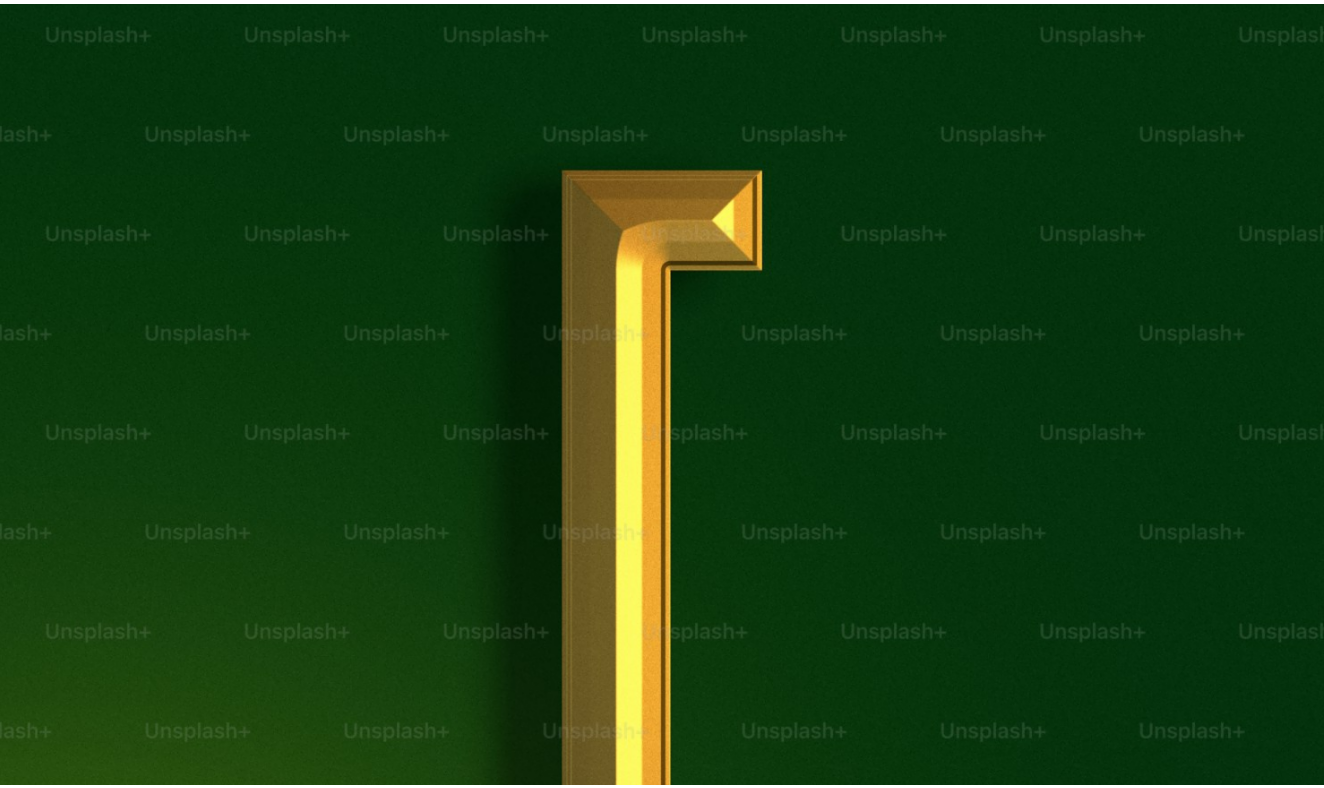 scroll, scrollTop: 302, scrollLeft: 0, axis: vertical 